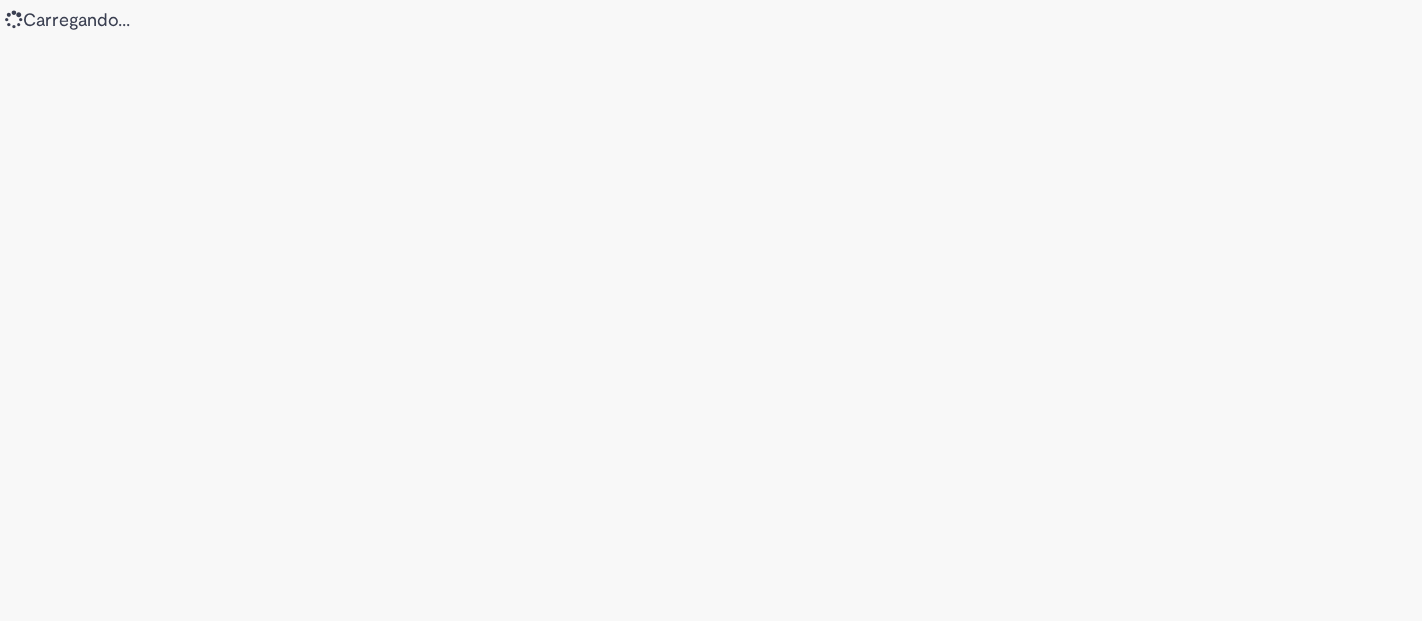 scroll, scrollTop: 0, scrollLeft: 0, axis: both 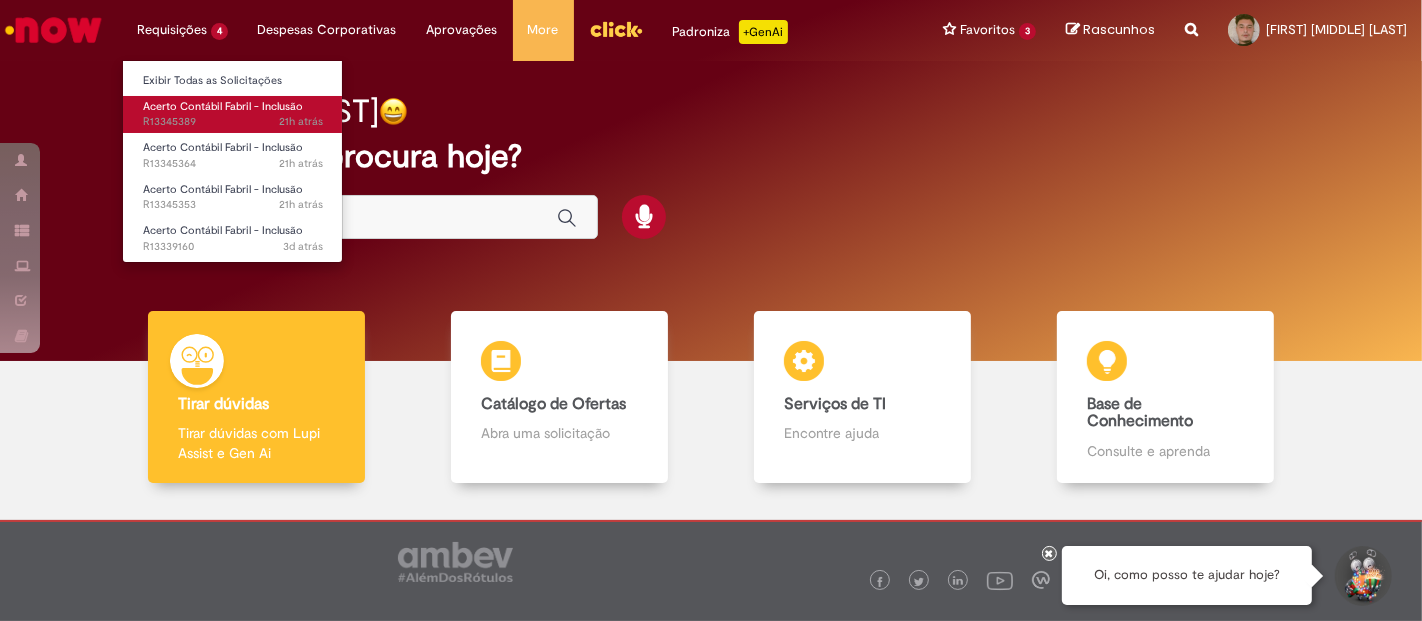 click on "Acerto Contábil Fabril - Inclusão" at bounding box center (223, 106) 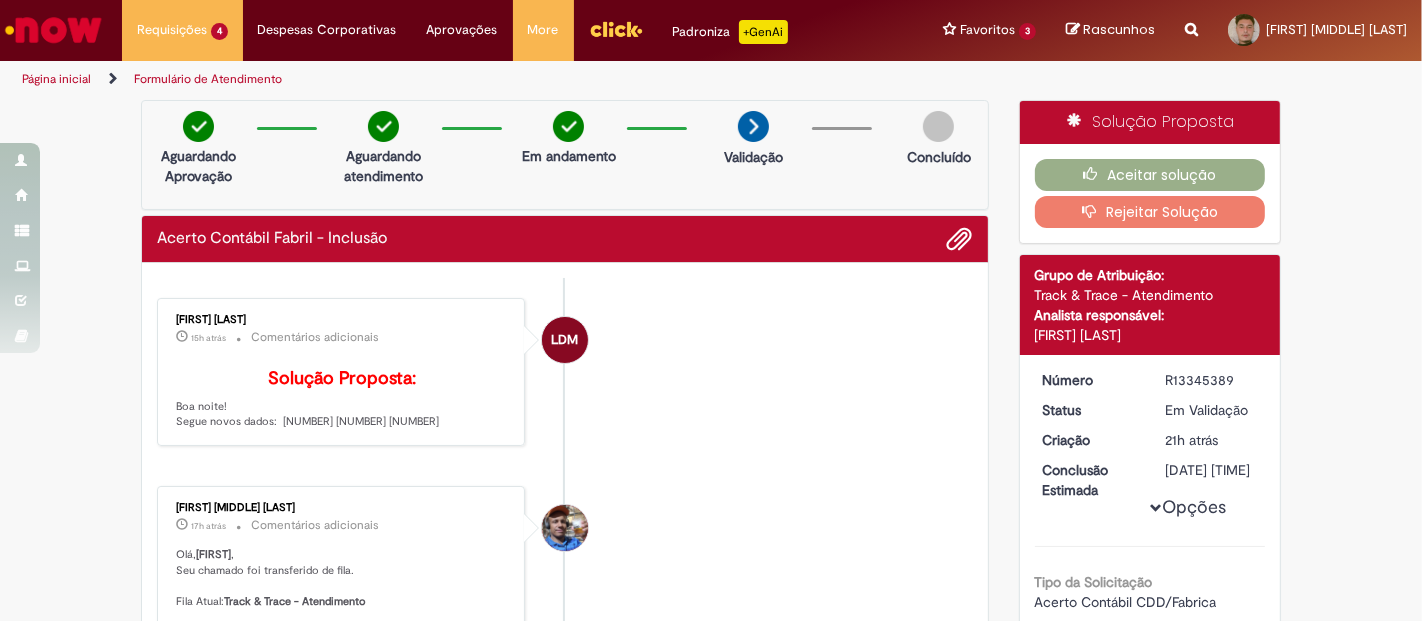click on "Solução Proposta:
Boa noite!
Segue novos dados:  [NUMBER] [NUMBER] [NUMBER]" at bounding box center (342, 399) 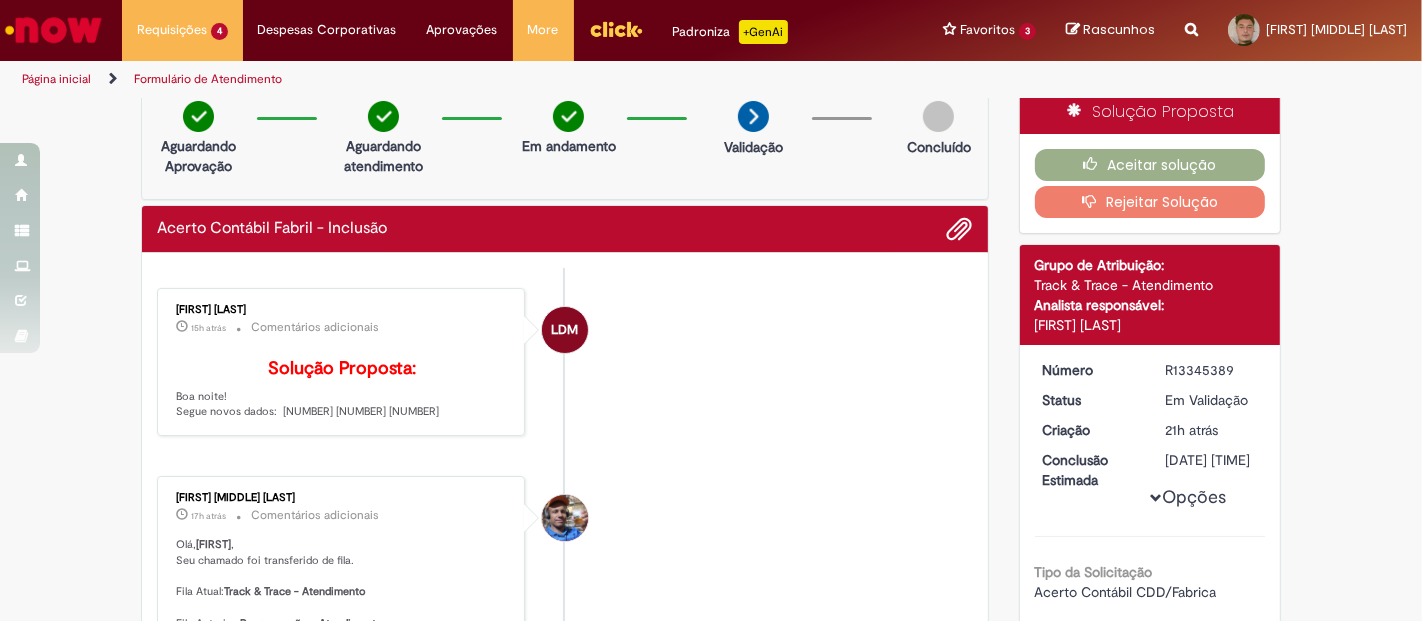 scroll, scrollTop: 0, scrollLeft: 0, axis: both 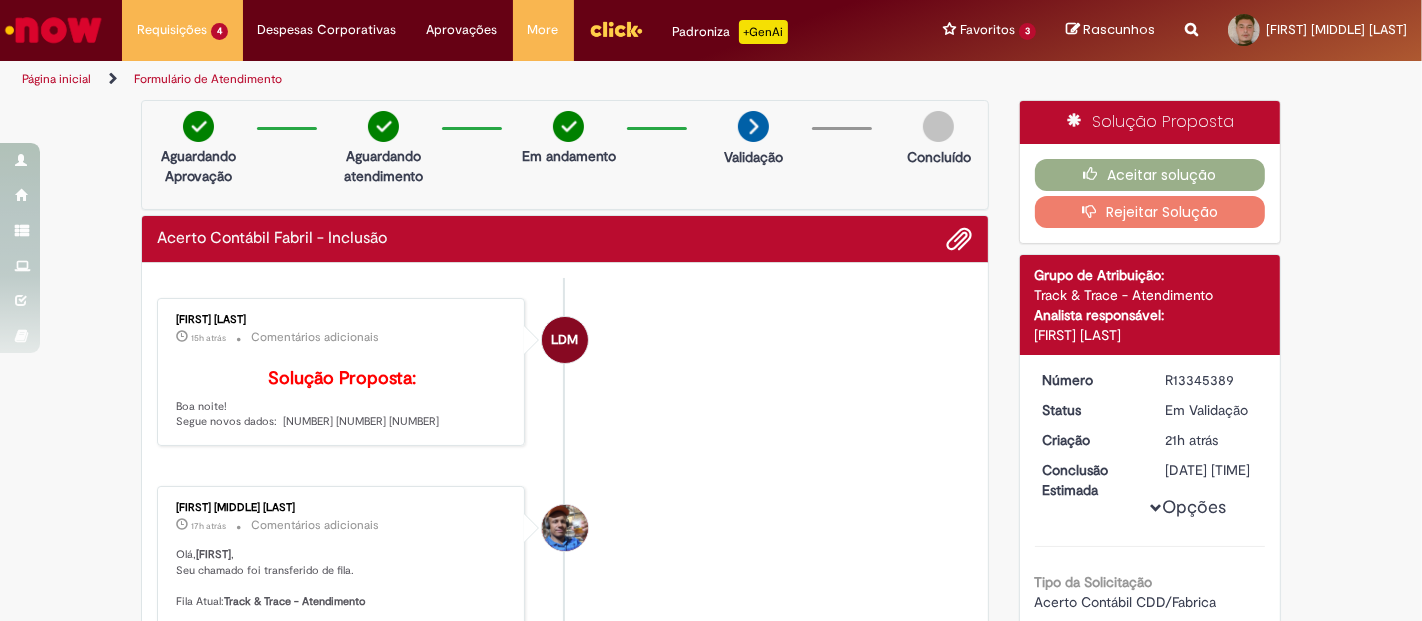 copy on "[NUMBER]" 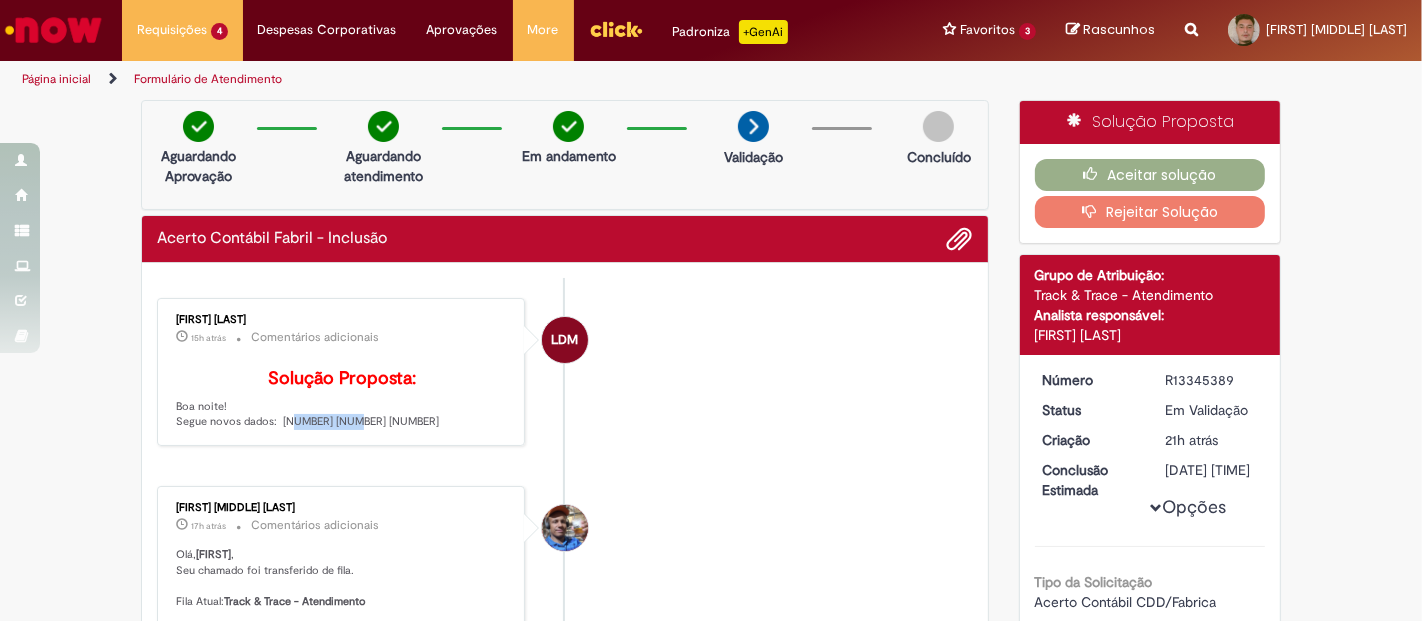 click on "Solução Proposta:
Boa noite!
Segue novos dados:  [NUMBER] [NUMBER] [NUMBER]" at bounding box center [342, 399] 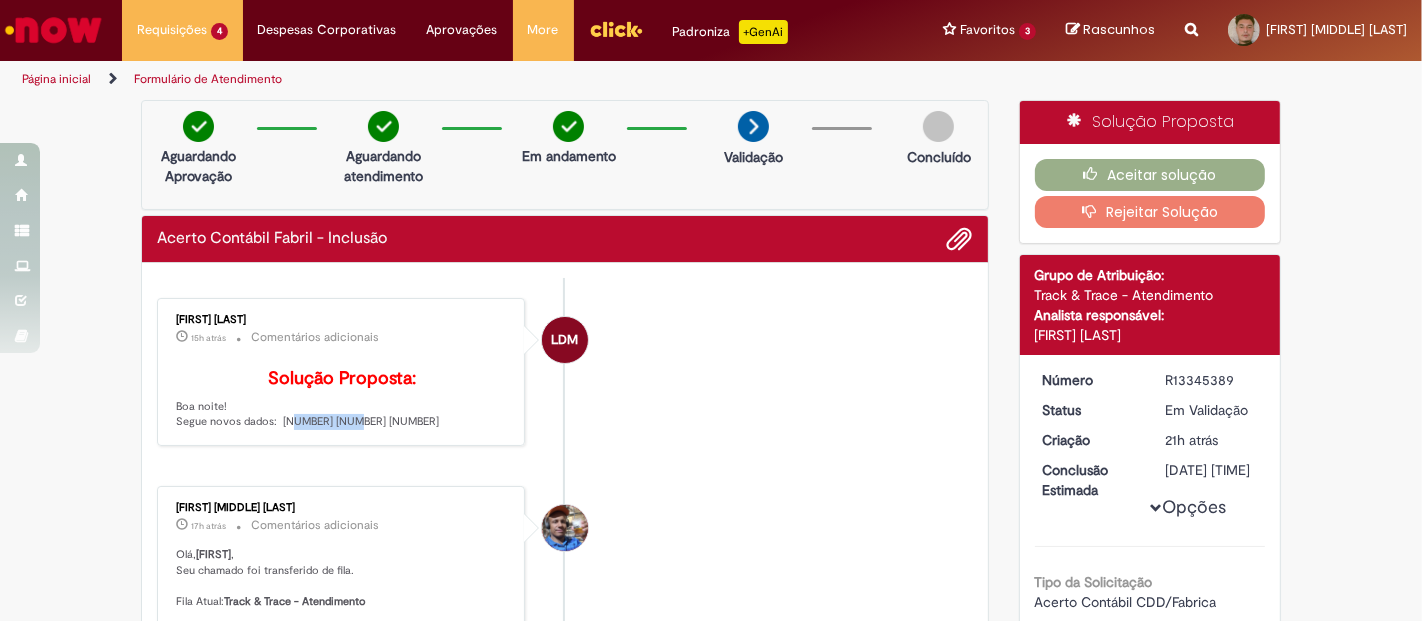 copy on "[NUMBER]" 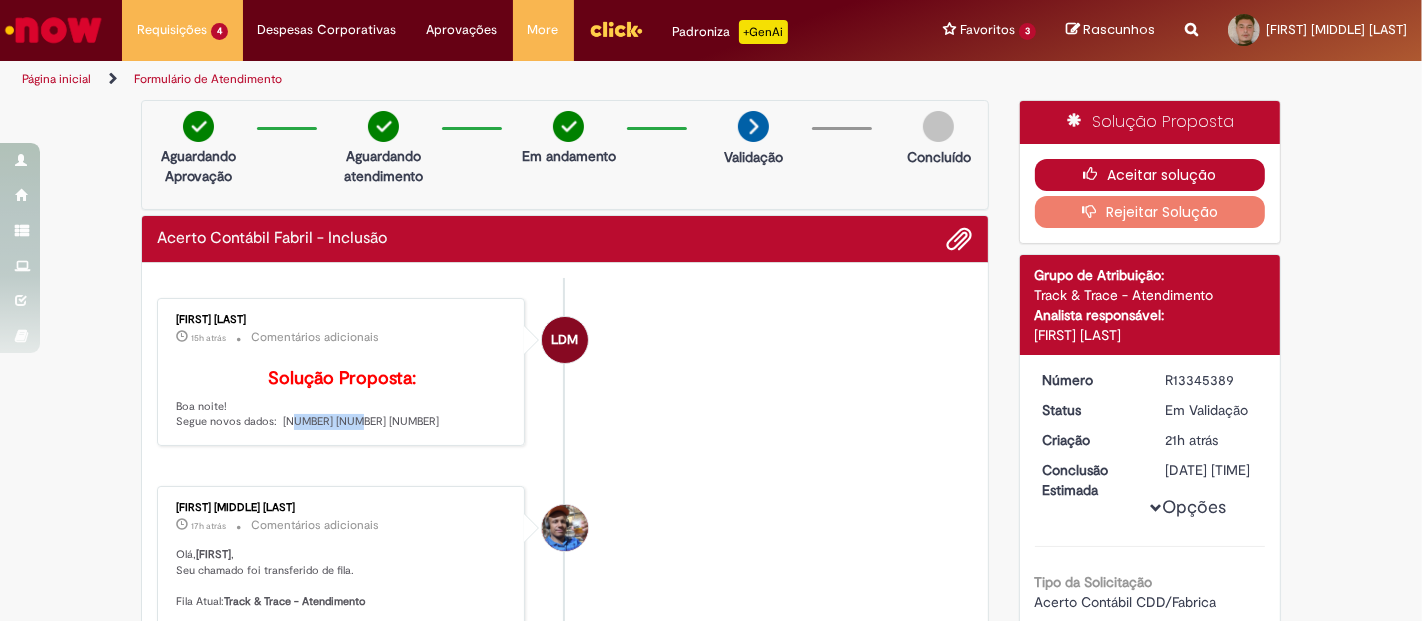click on "Aceitar solução" at bounding box center (1150, 175) 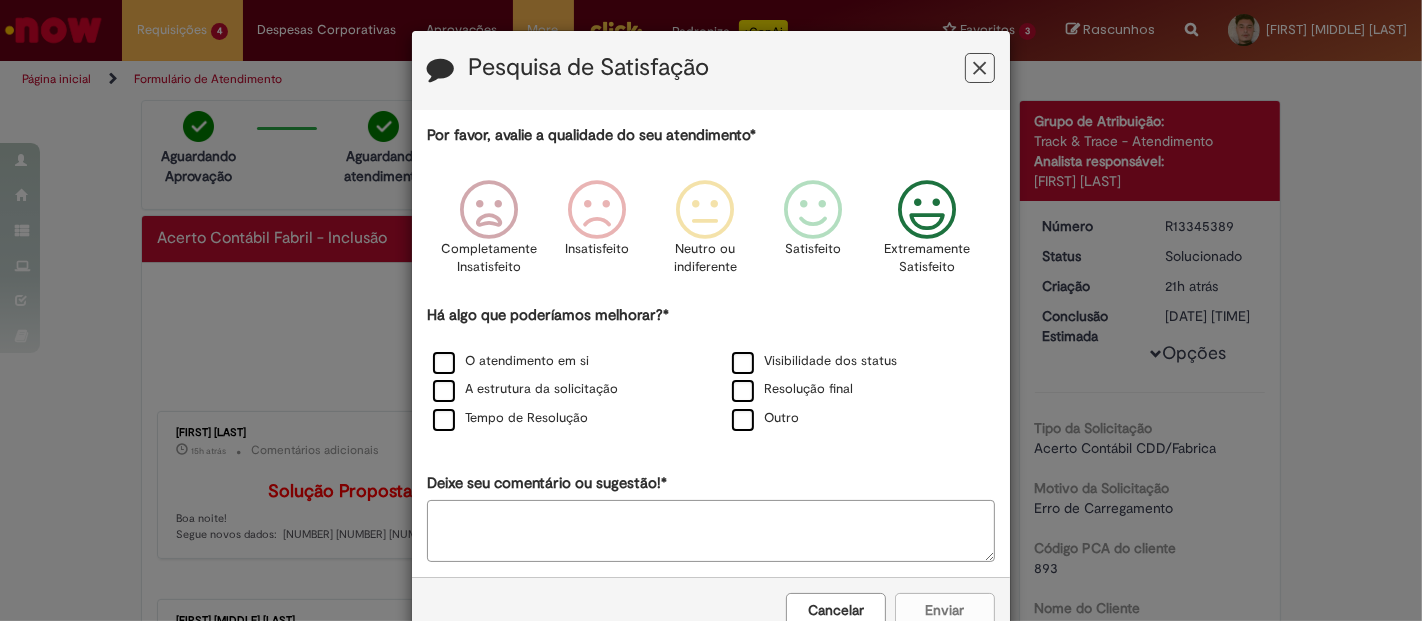 click at bounding box center (927, 210) 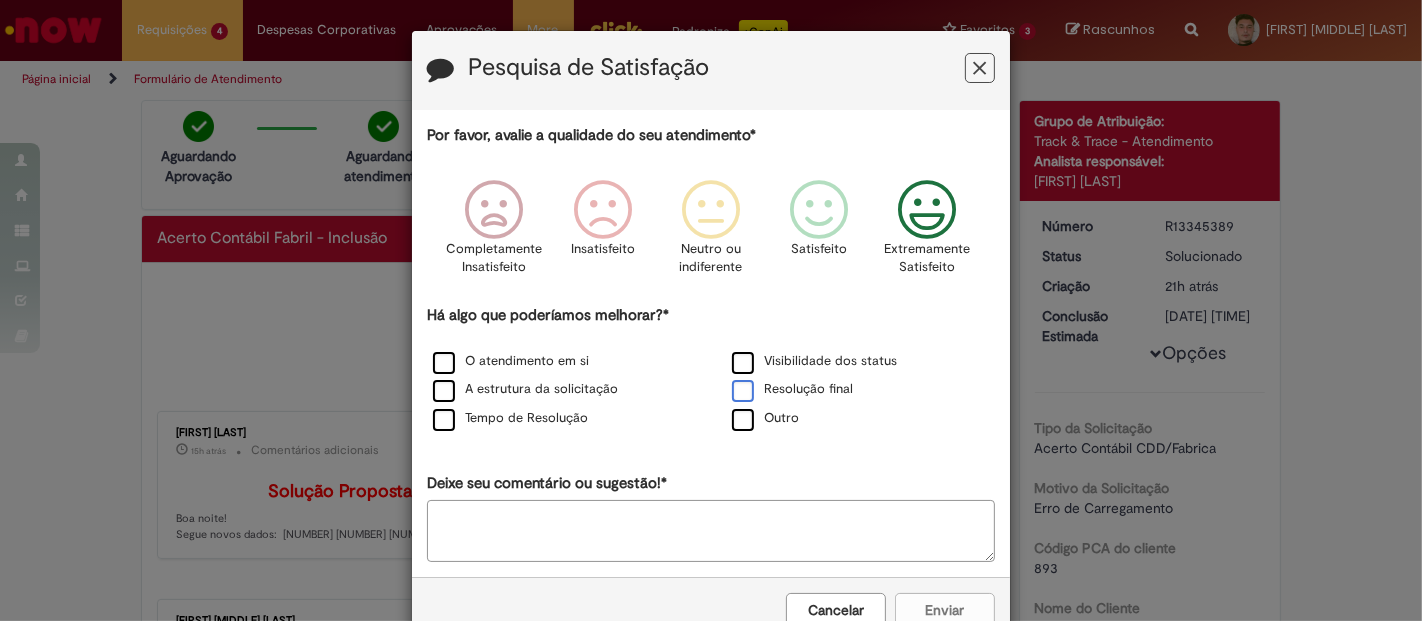 click on "Resolução final" at bounding box center (860, 390) 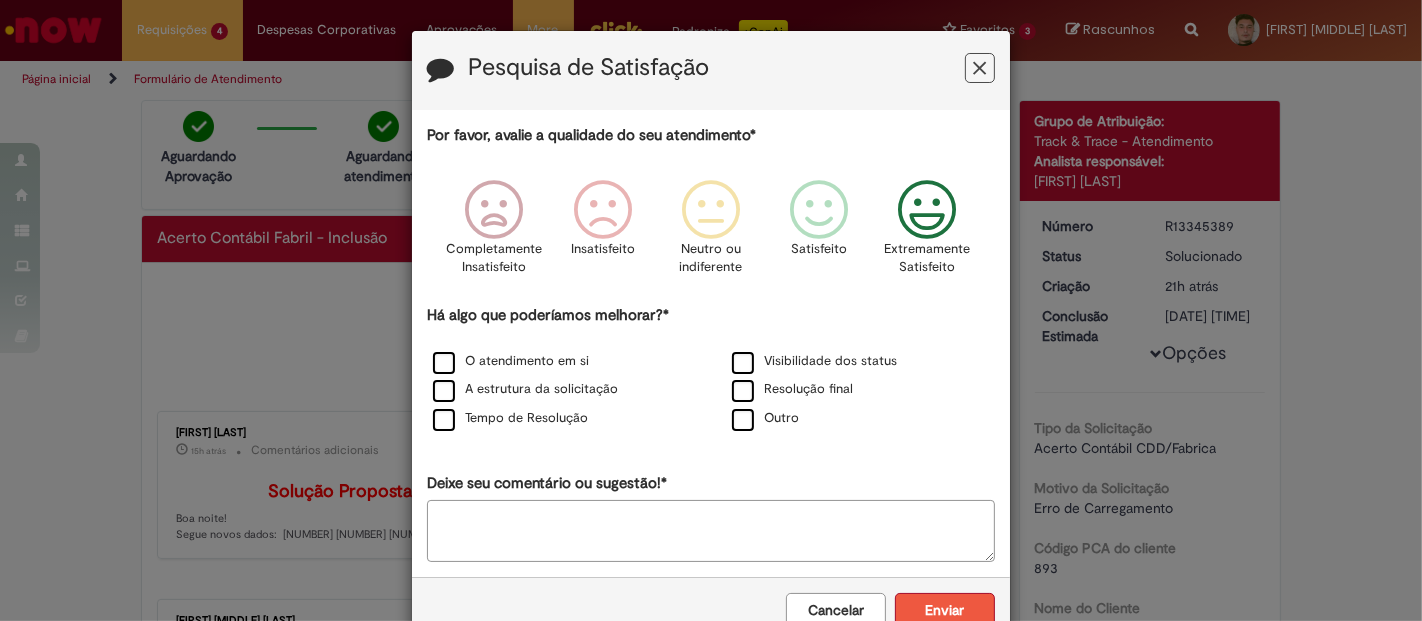 click on "Enviar" at bounding box center (945, 610) 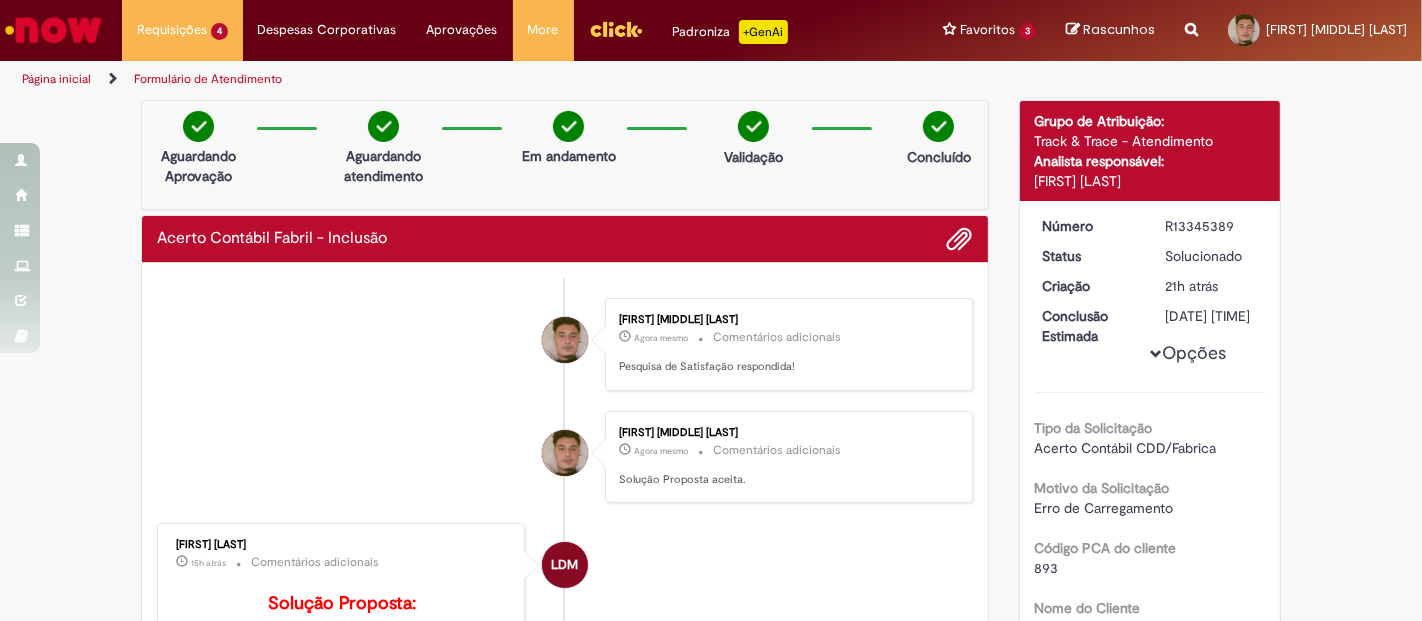 click on "Verificar Código de Barras
Aguardando Aprovação
Aguardando atendimento
Em andamento
Validação
Concluído
Acerto Contábil Fabril - Inclusão
Enviar
[FIRST] [MIDDLE] [LAST]
Agora mesmo Agora mesmo     Comentários adicionais
Pesquisa de Satisfação respondida!" at bounding box center [711, 849] 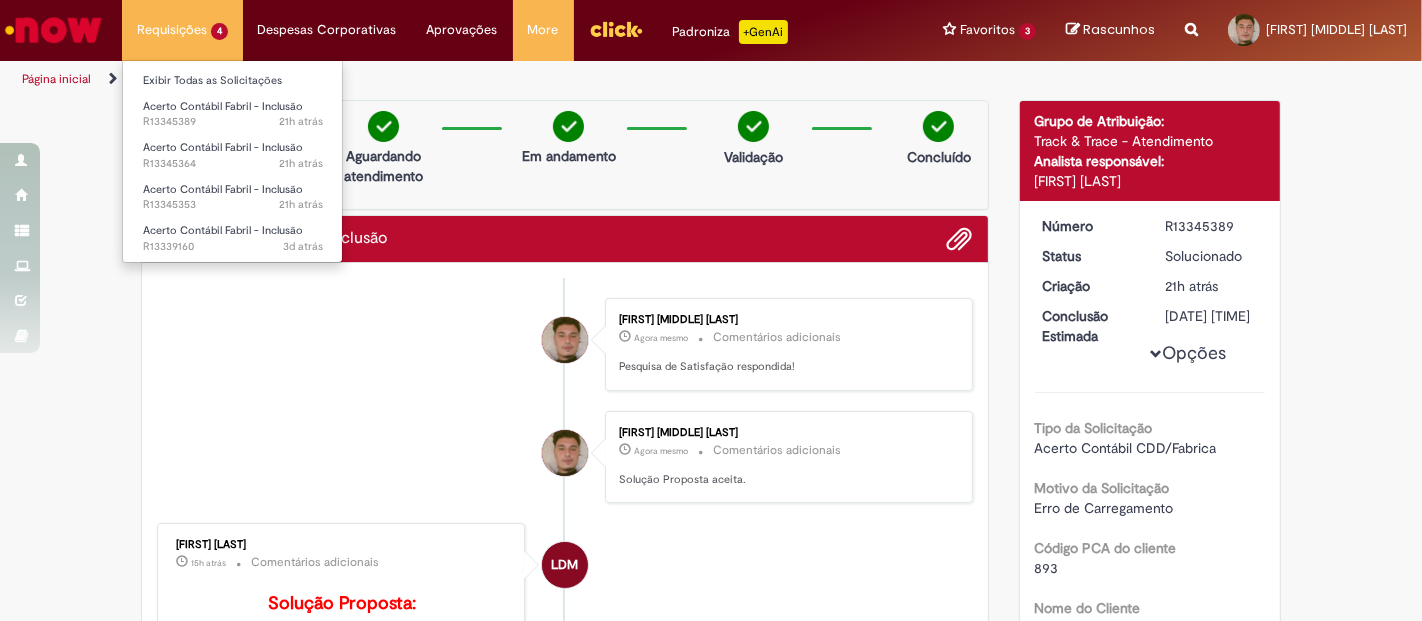 click on "Requisições   4
Exibir Todas as Solicitações
Acerto Contábil Fabril - Inclusão
21h atrás 21 horas atrás  R13345389
Acerto Contábil Fabril - Inclusão
21h atrás 21 horas atrás  R13345364
Acerto Contábil Fabril - Inclusão
21h atrás 21 horas atrás  R13345353
Acerto Contábil Fabril - Inclusão
3d atrás 3 dias atrás  R13339160" at bounding box center [182, 30] 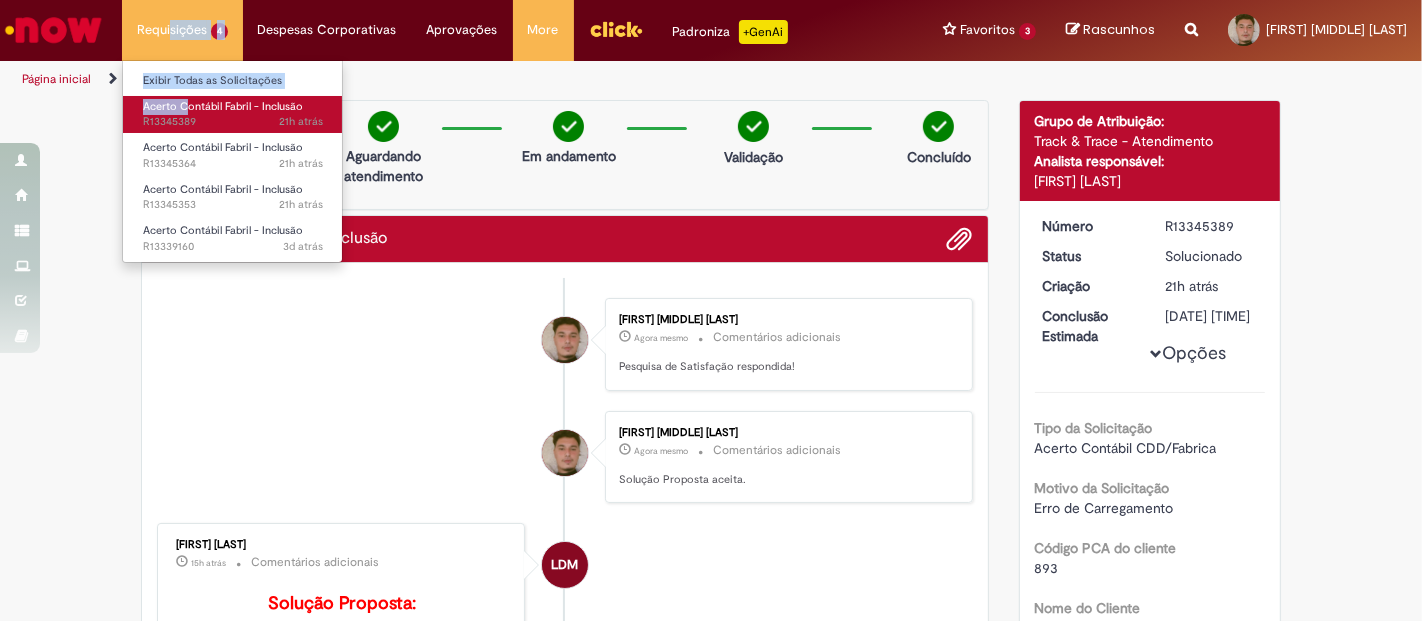 drag, startPoint x: 171, startPoint y: 39, endPoint x: 189, endPoint y: 114, distance: 77.12976 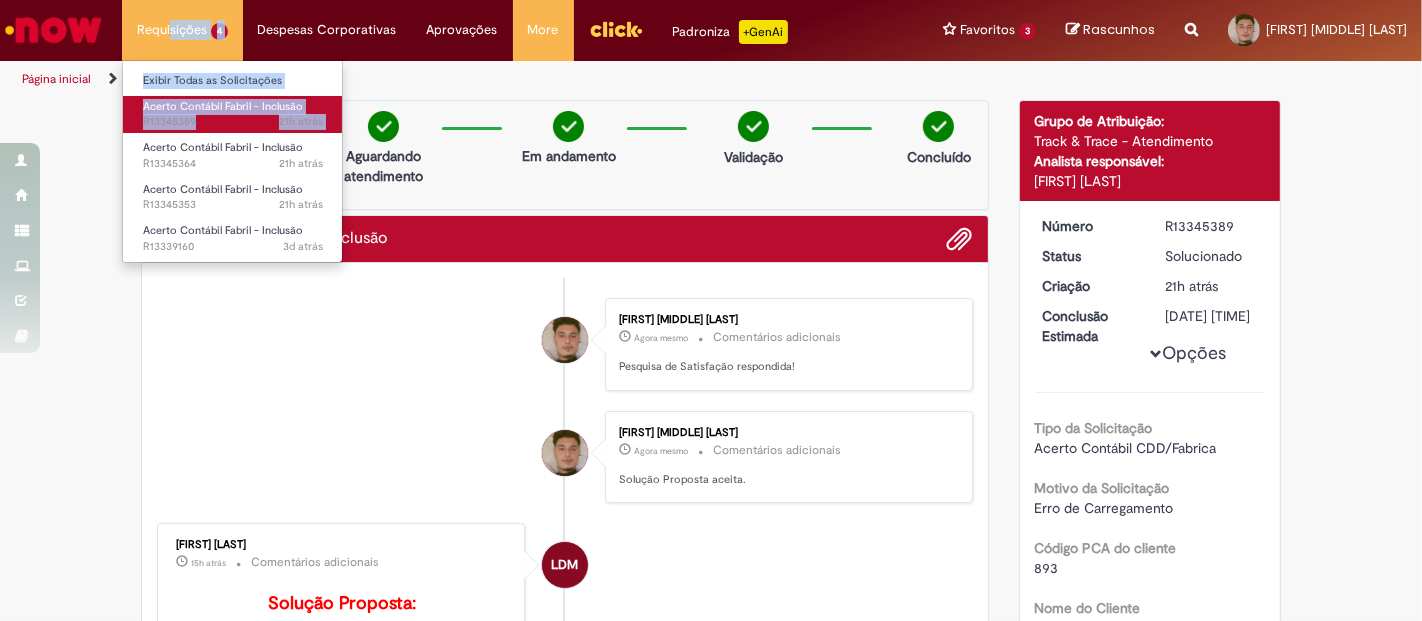 click on "21h atrás 21 horas atrás  R13345389" at bounding box center [233, 122] 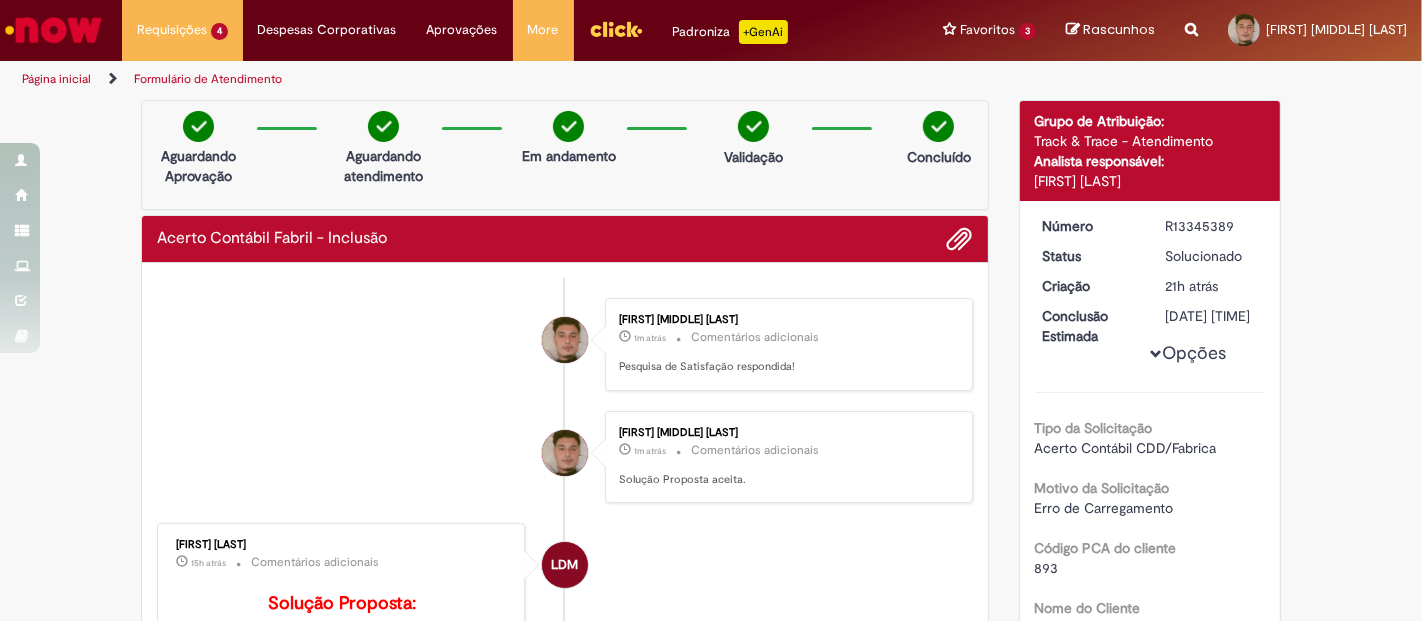 click on "Verificar Código de Barras
Aguardando Aprovação
Aguardando atendimento
Em andamento
Validação
Concluído
Acerto Contábil Fabril - Inclusão
Enviar
[FIRST] [MIDDLE] [LAST]
1m atrás 1m atrás     Comentários adicionais
Pesquisa de Satisfação respondida!" at bounding box center [711, 849] 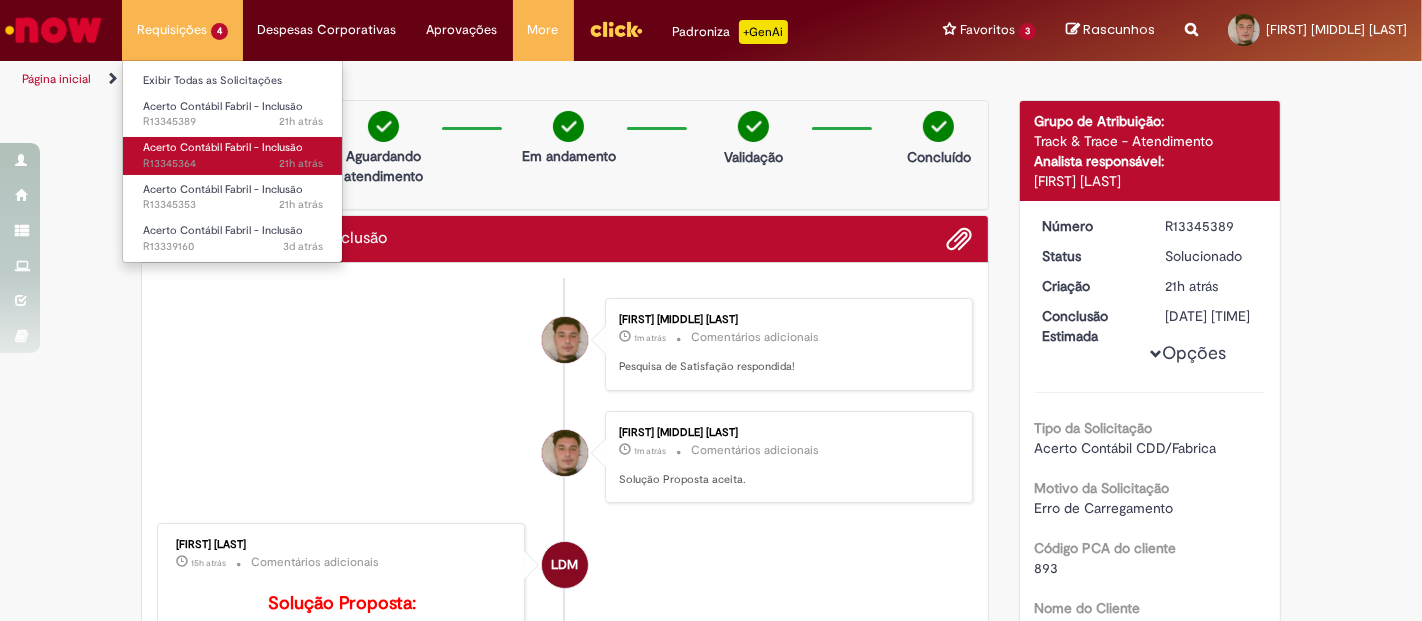 click on "Formulário de Atendimento
Verificar Código de Barras
Aguardando Aprovação
Aguardando atendimento
Em andamento
Validação
Concluído
Acerto Contábil Fabril - Inclusão
Enviar
[INITIALS]
[FIRST] [LAST]
15h atrás 15 horas atrás     Comentários adicionais
Solução Proposta:
Boa noite!
Segue novos dados:  [NUMBER] [NUMBER] [NUMBER]" at bounding box center (233, 164) 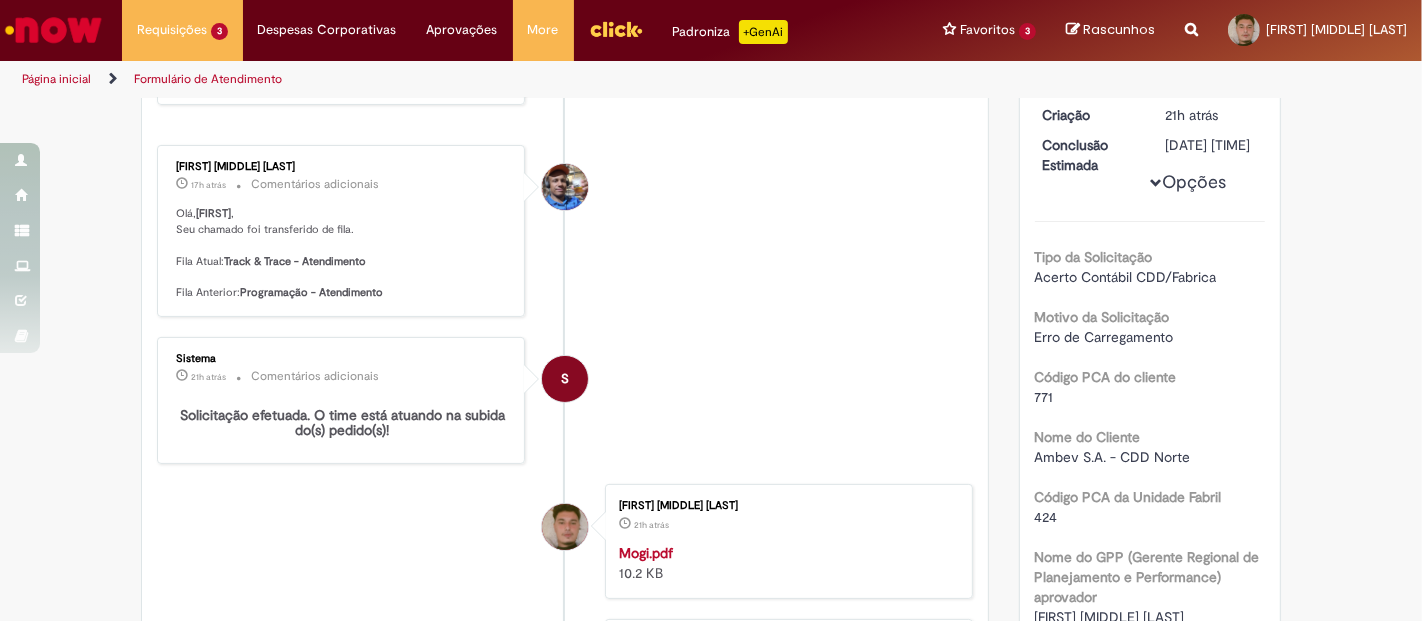 scroll, scrollTop: 0, scrollLeft: 0, axis: both 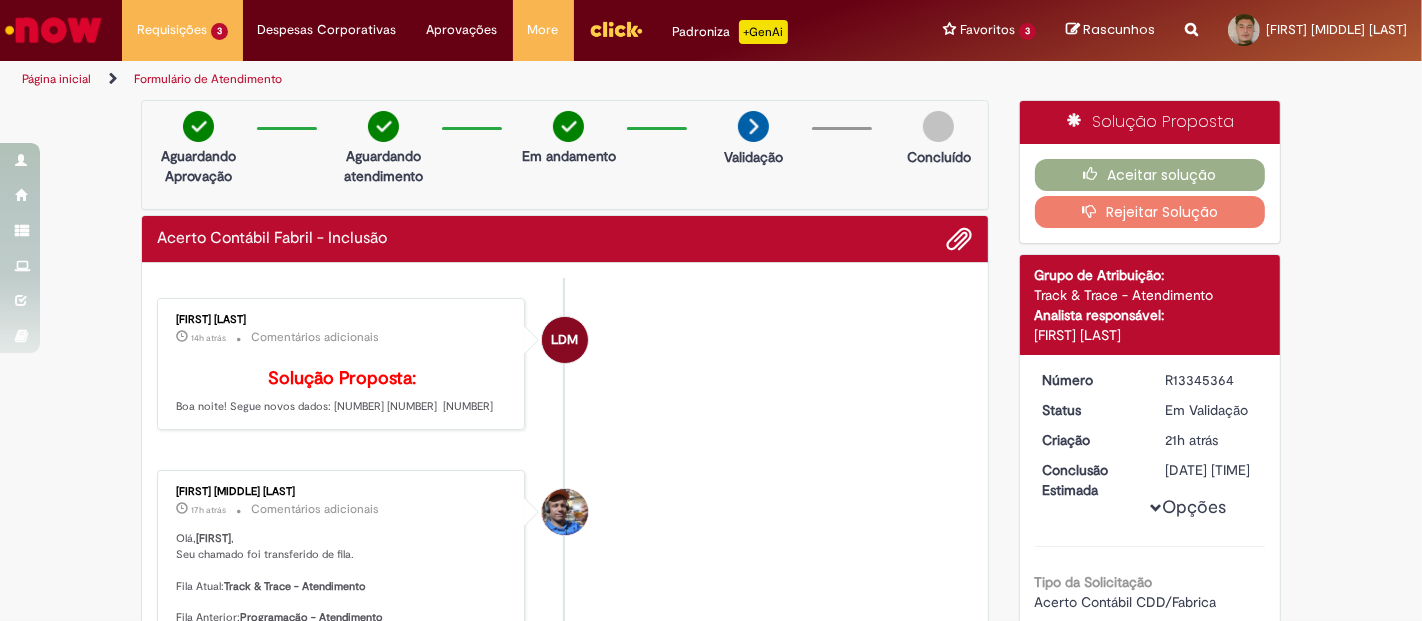 click on "Solução Proposta:
Boa noite! Segue novos dados: [NUMBER] [NUMBER]  [NUMBER]" at bounding box center [342, 392] 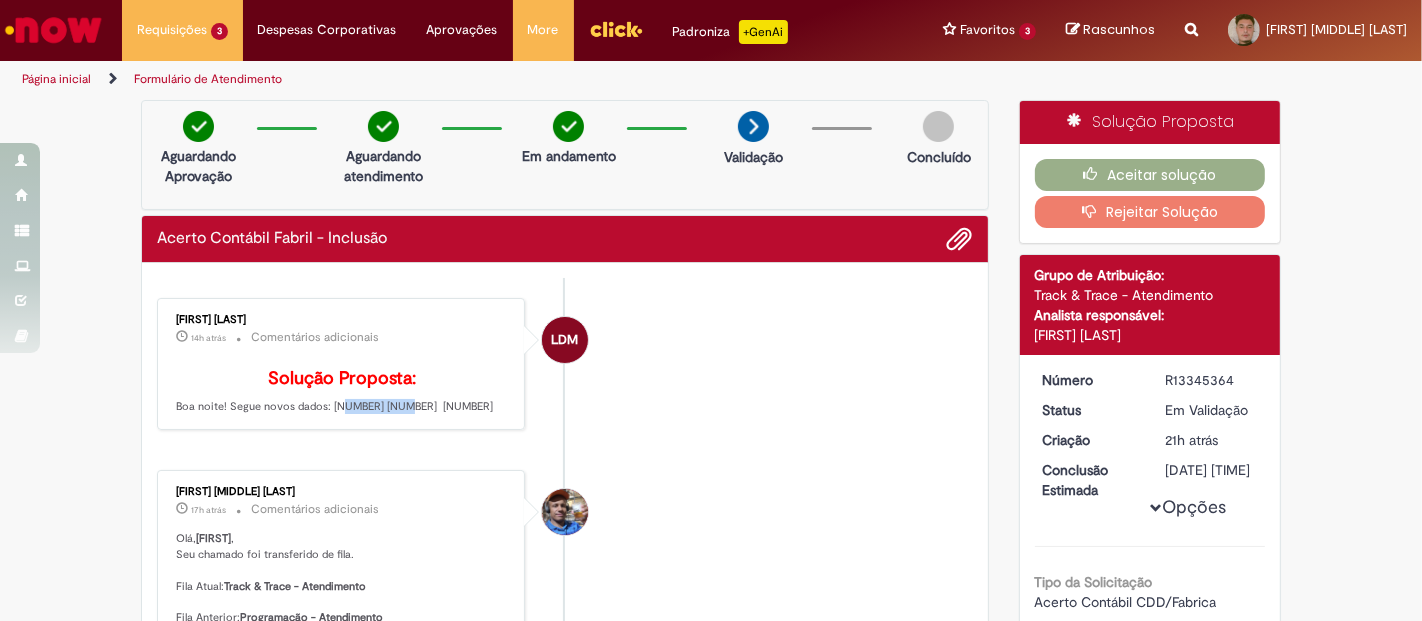 click on "Solução Proposta:
Boa noite! Segue novos dados: [NUMBER] [NUMBER]  [NUMBER]" at bounding box center [342, 392] 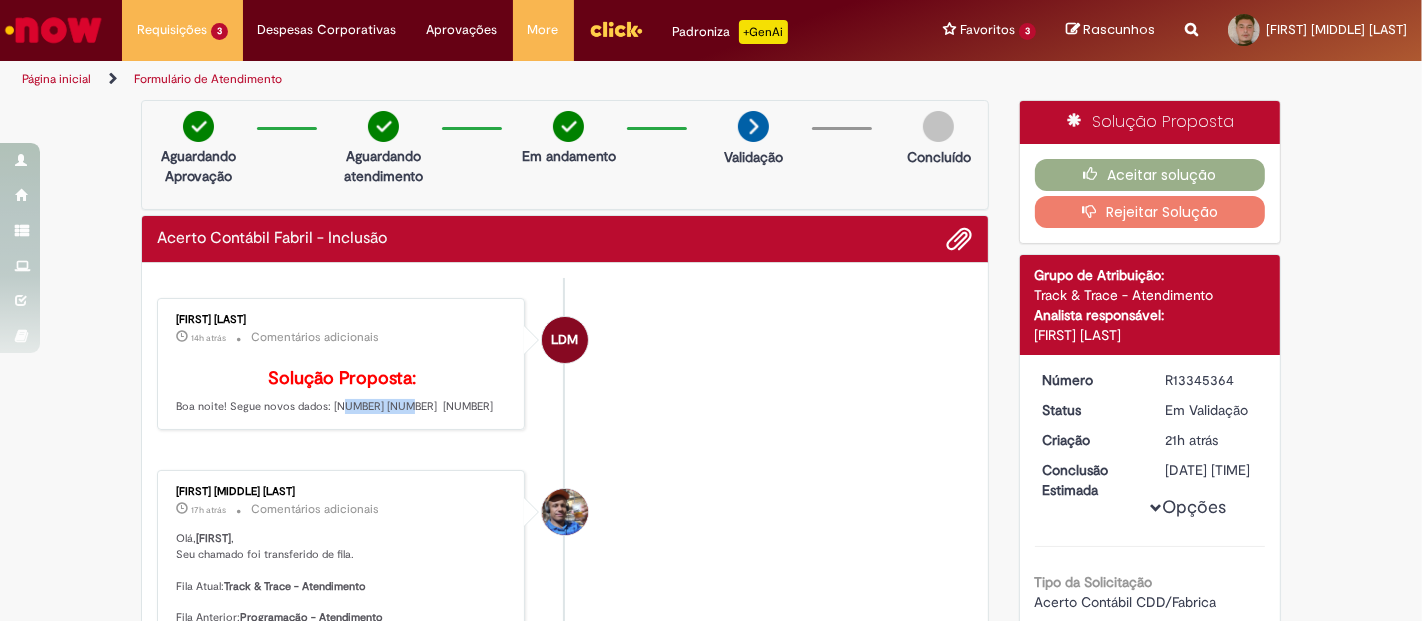 click on "Solução Proposta:
Boa noite! Segue novos dados: [NUMBER] [NUMBER]  [NUMBER]" at bounding box center [342, 392] 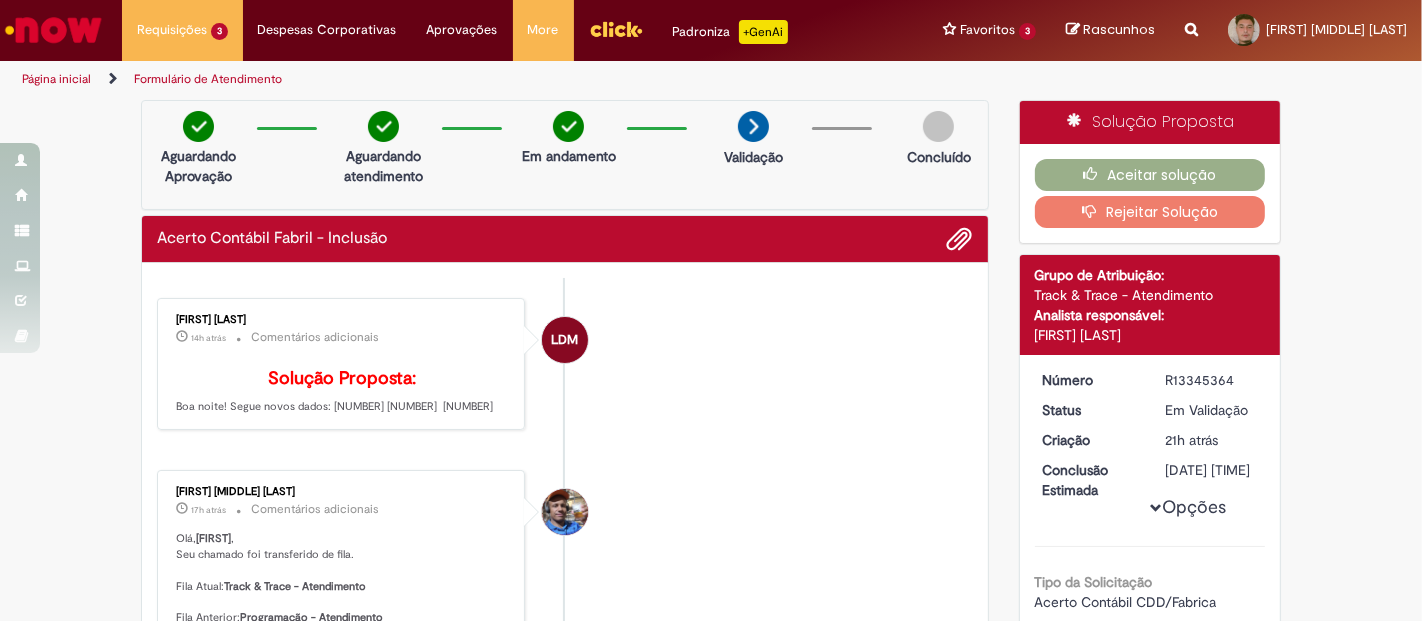 click on "Solução Proposta:
Boa noite! Segue novos dados: [NUMBER] [NUMBER]  [NUMBER]" at bounding box center (342, 392) 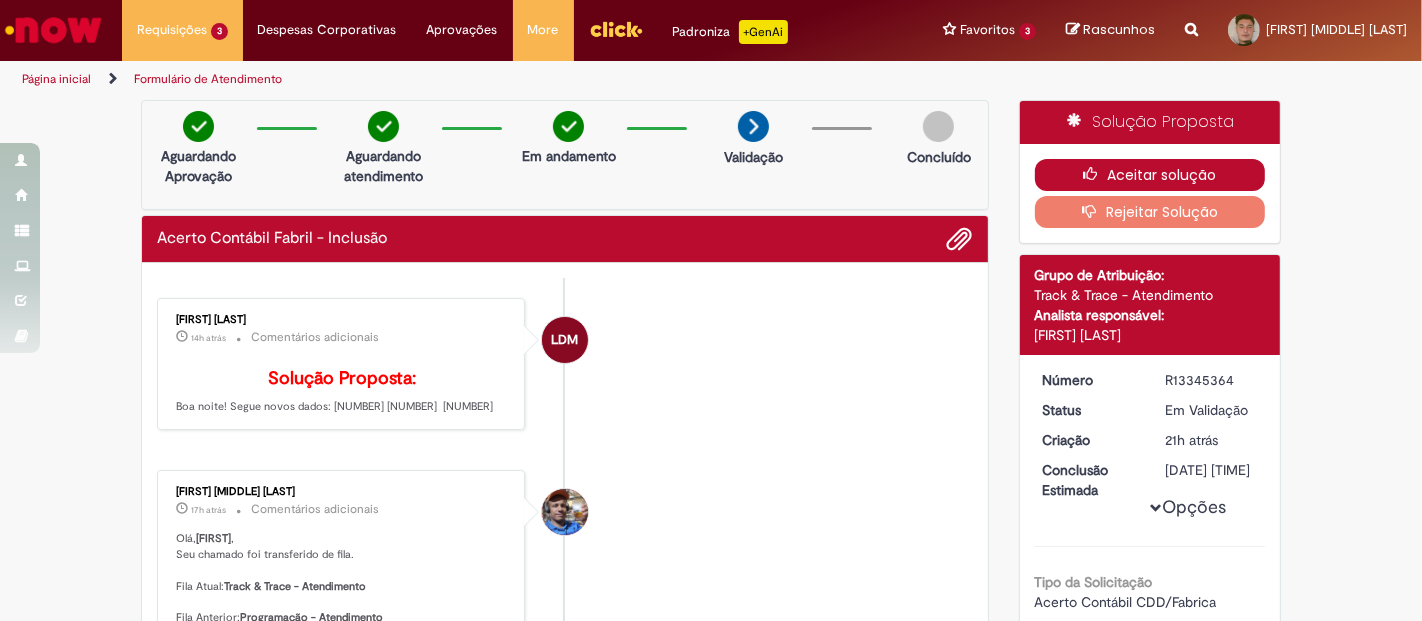 click on "Aceitar solução" at bounding box center [1150, 175] 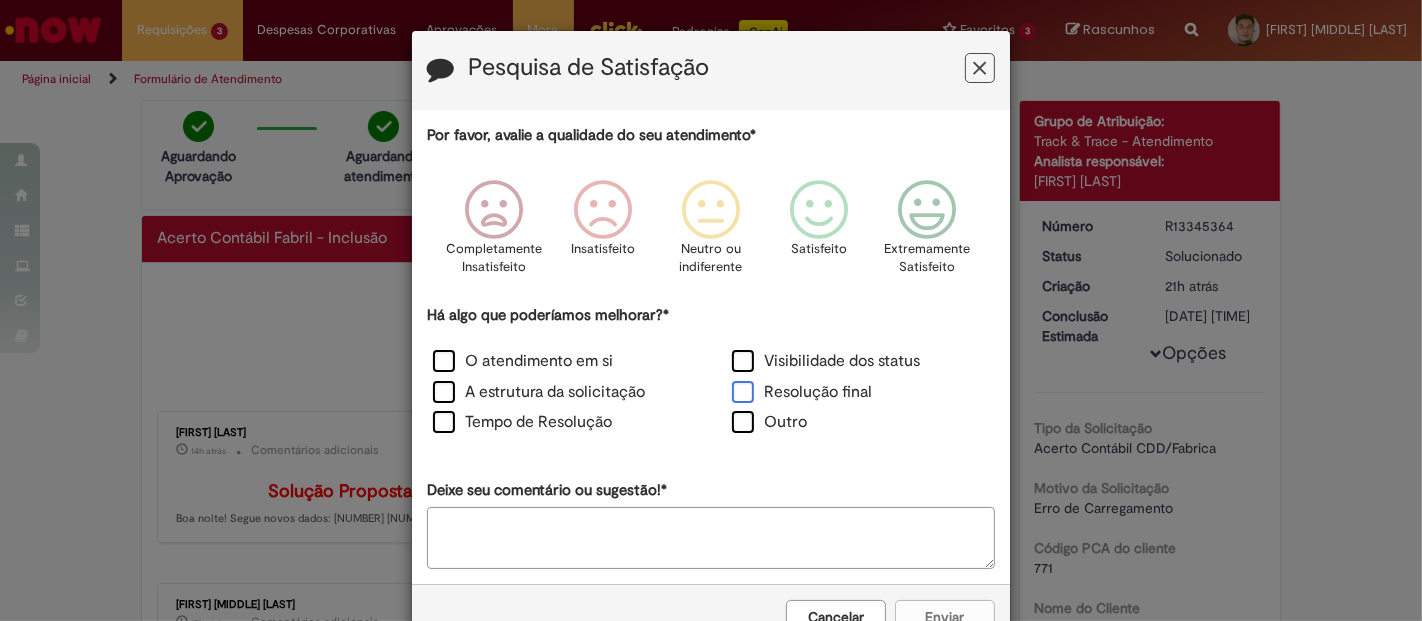 click on "Resolução final" at bounding box center [802, 392] 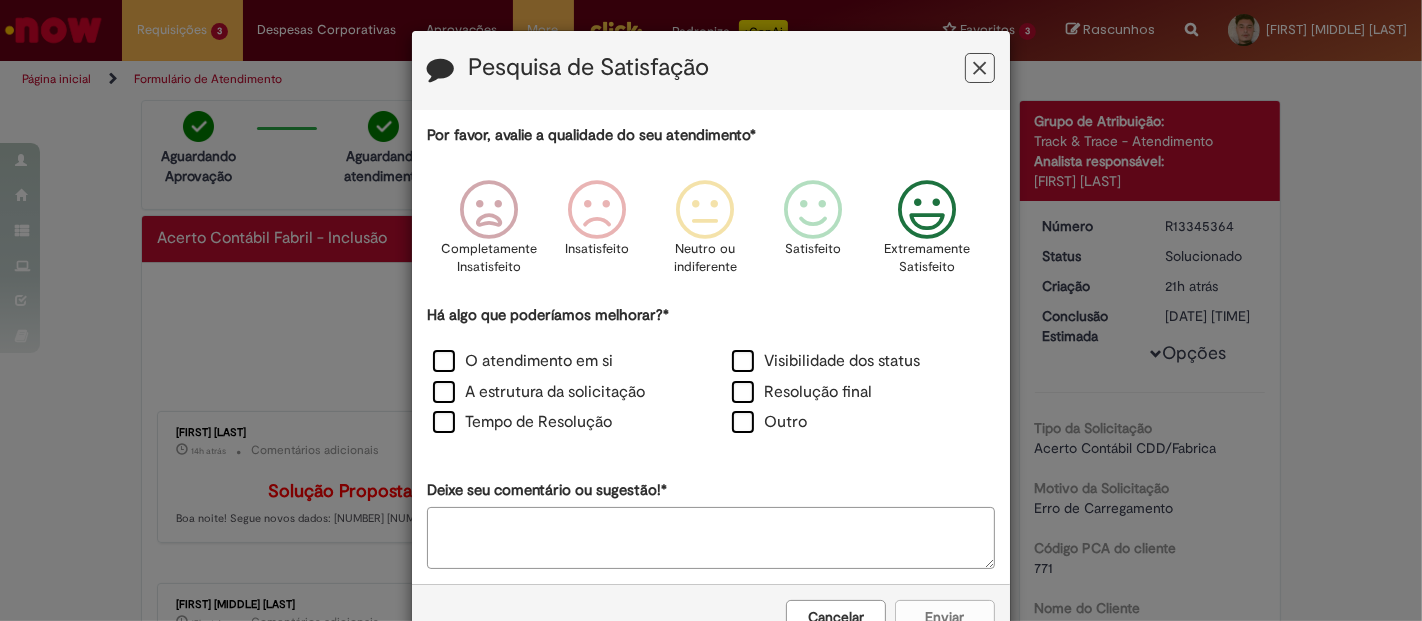 click at bounding box center (927, 210) 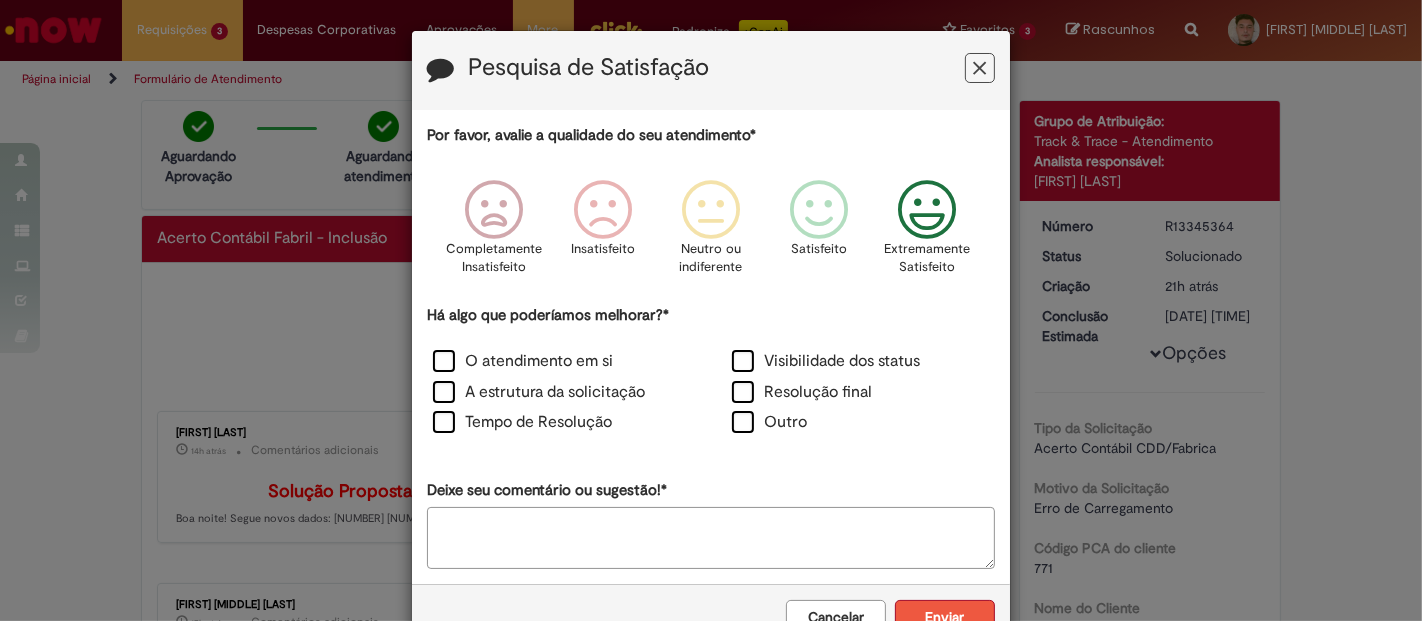 click on "Enviar" at bounding box center (945, 617) 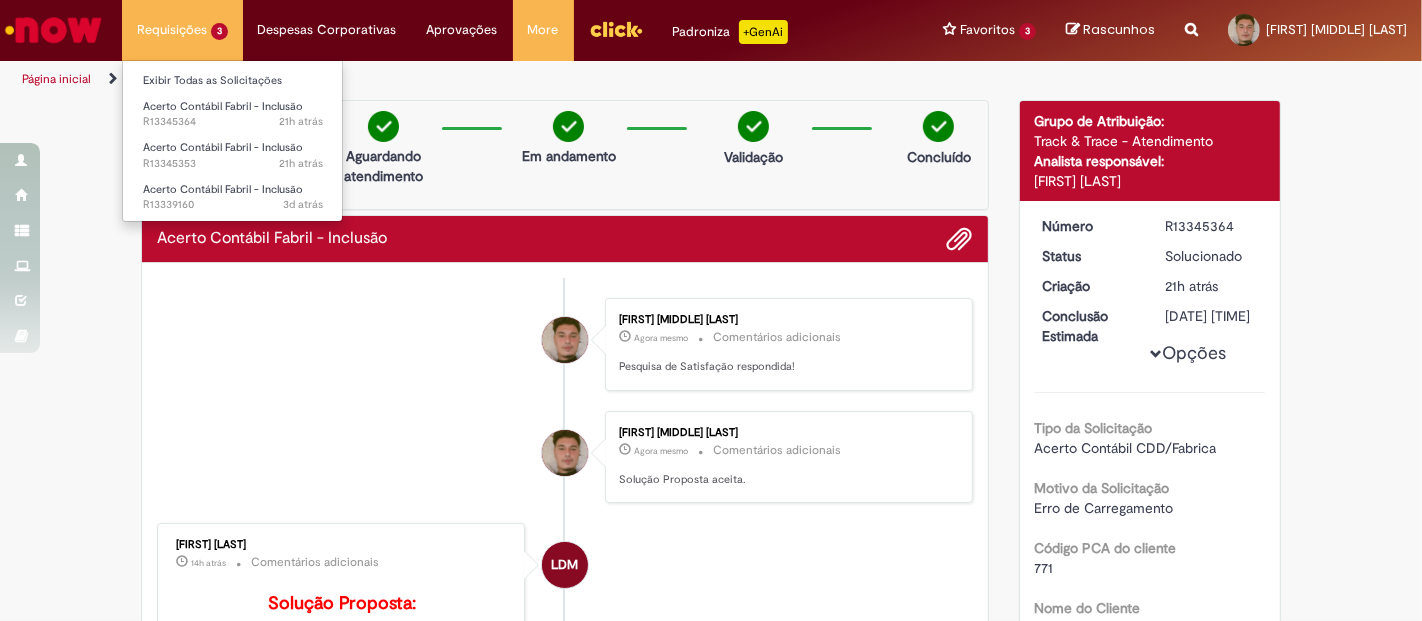 click on "Requisições   3
Exibir Todas as Solicitações
Acerto Contábil Fabril - Inclusão
21h atrás 21 horas atrás  R13345364
Acerto Contábil Fabril - Inclusão
21h atrás 21 horas atrás  R13345353
Acerto Contábil Fabril - Inclusão
3d atrás 3 dias atrás  R13339160" at bounding box center [182, 30] 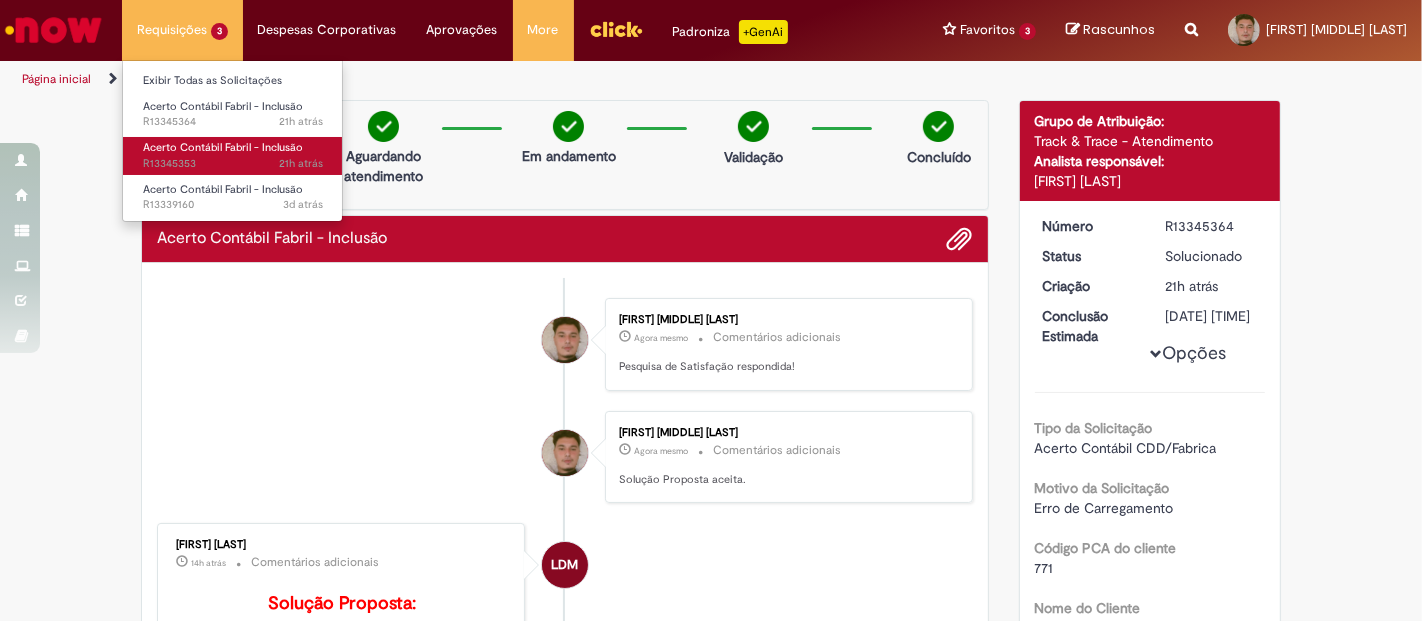 click on "Acerto Contábil Fabril - Inclusão
21h atrás 21 horas atrás  R13345353" at bounding box center [233, 155] 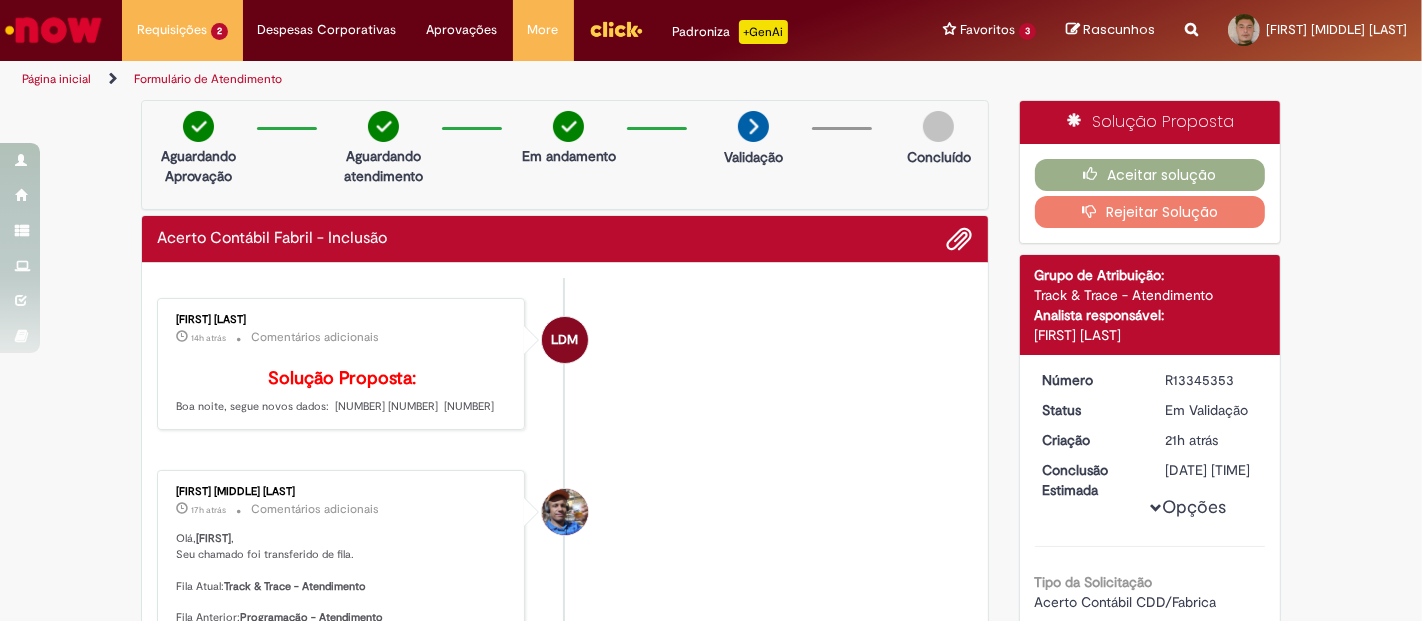 click on "Solução Proposta:
Boa noite, segue novos dados:  [NUMBER] [NUMBER]  [NUMBER]" at bounding box center [342, 392] 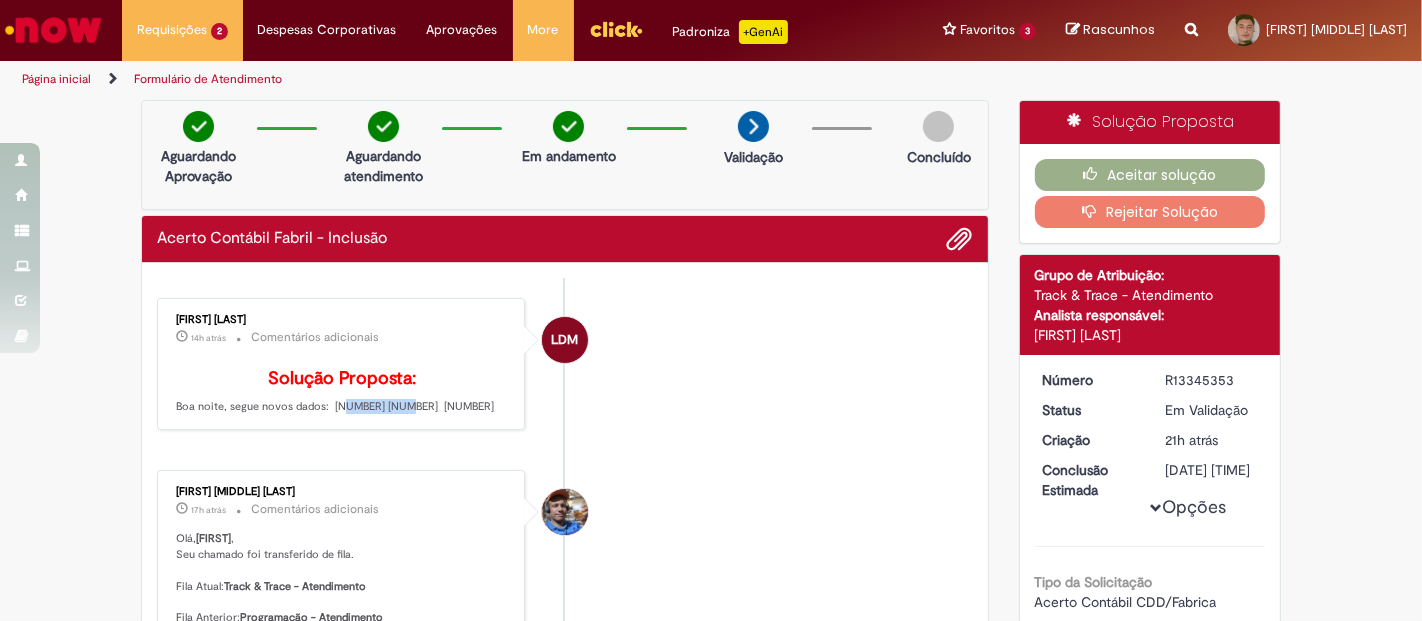 click on "Solução Proposta:
Boa noite, segue novos dados:  [NUMBER] [NUMBER]  [NUMBER]" at bounding box center [342, 392] 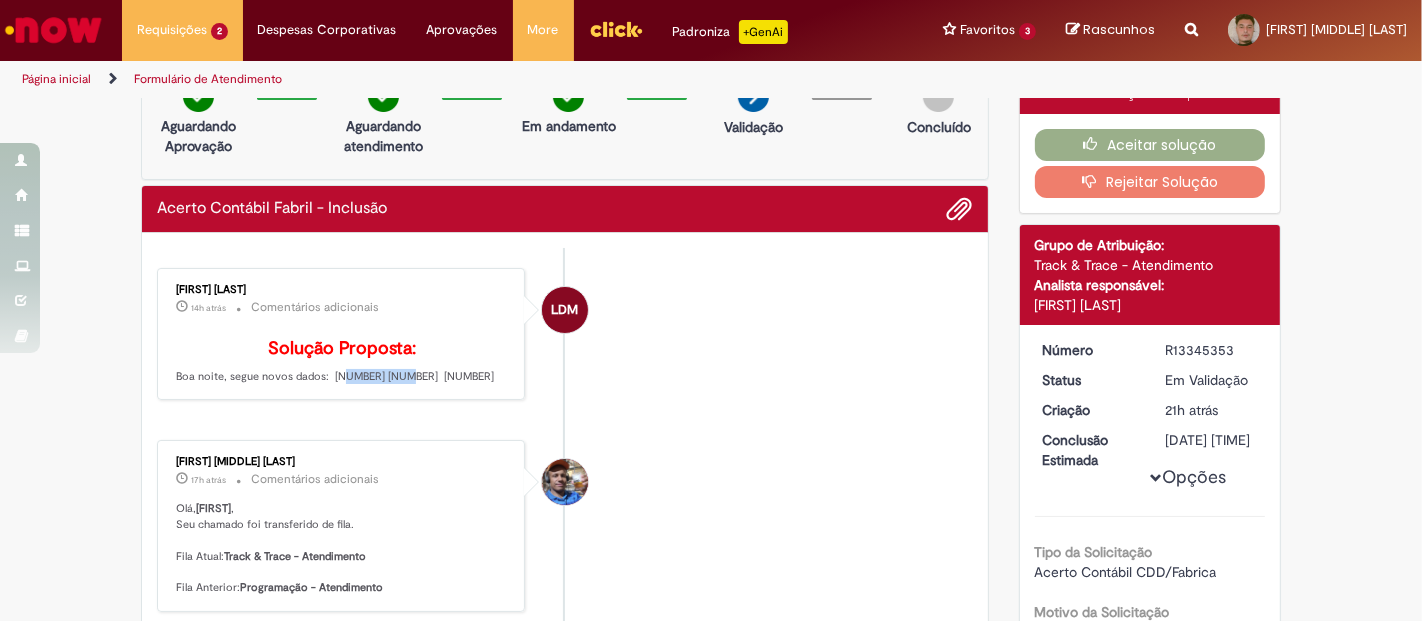 scroll, scrollTop: 0, scrollLeft: 0, axis: both 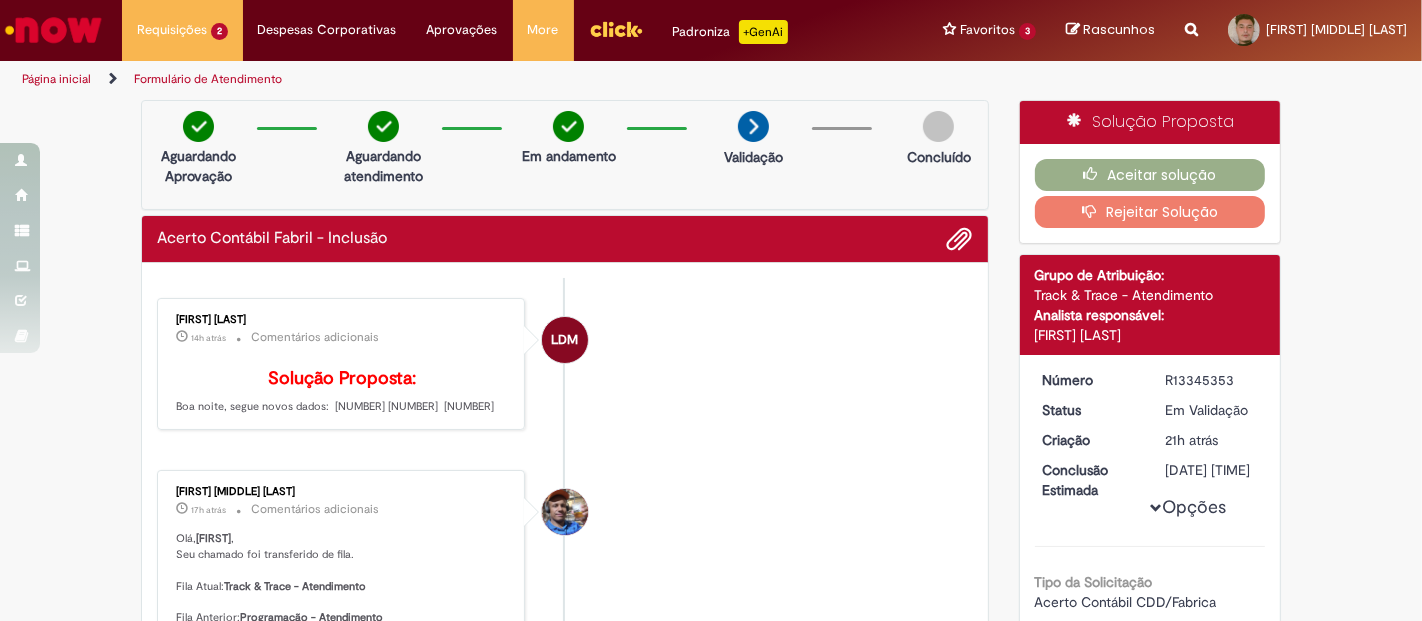 click on "Solução Proposta:
Boa noite, segue novos dados:  [NUMBER] [NUMBER]  [NUMBER]" at bounding box center [342, 392] 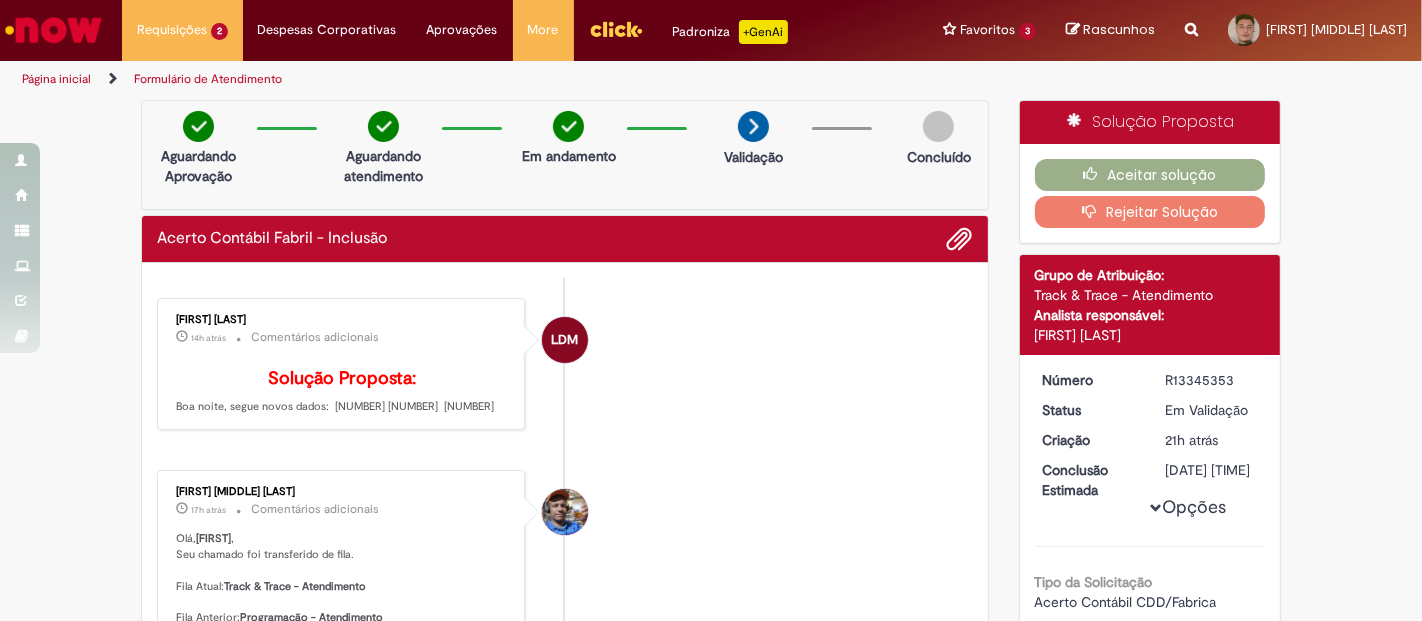 copy on "[NUMBER]" 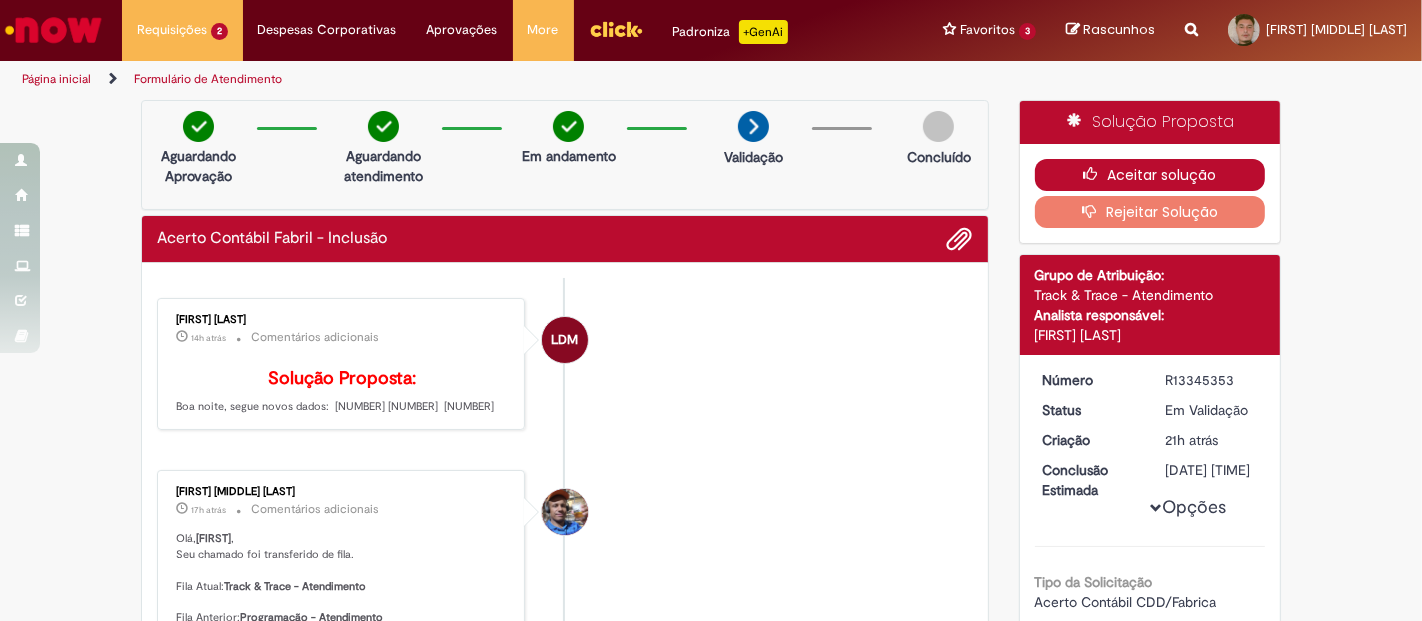 click at bounding box center [1095, 174] 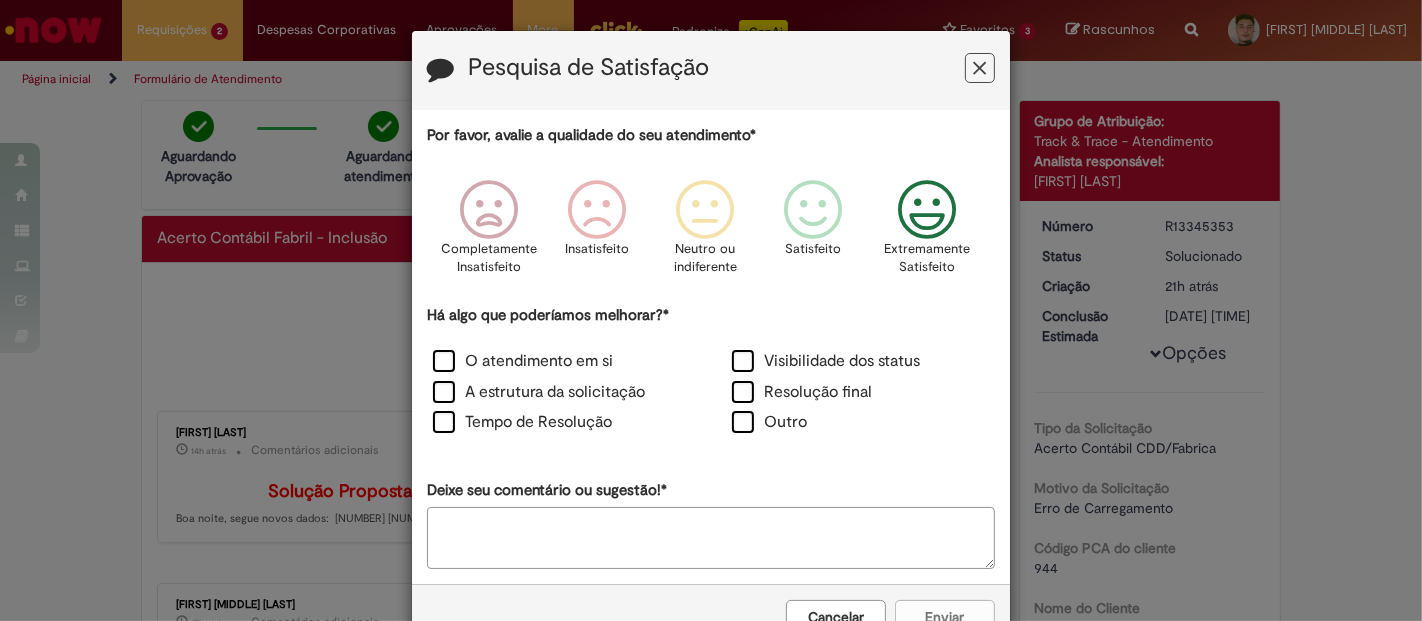 click at bounding box center (927, 210) 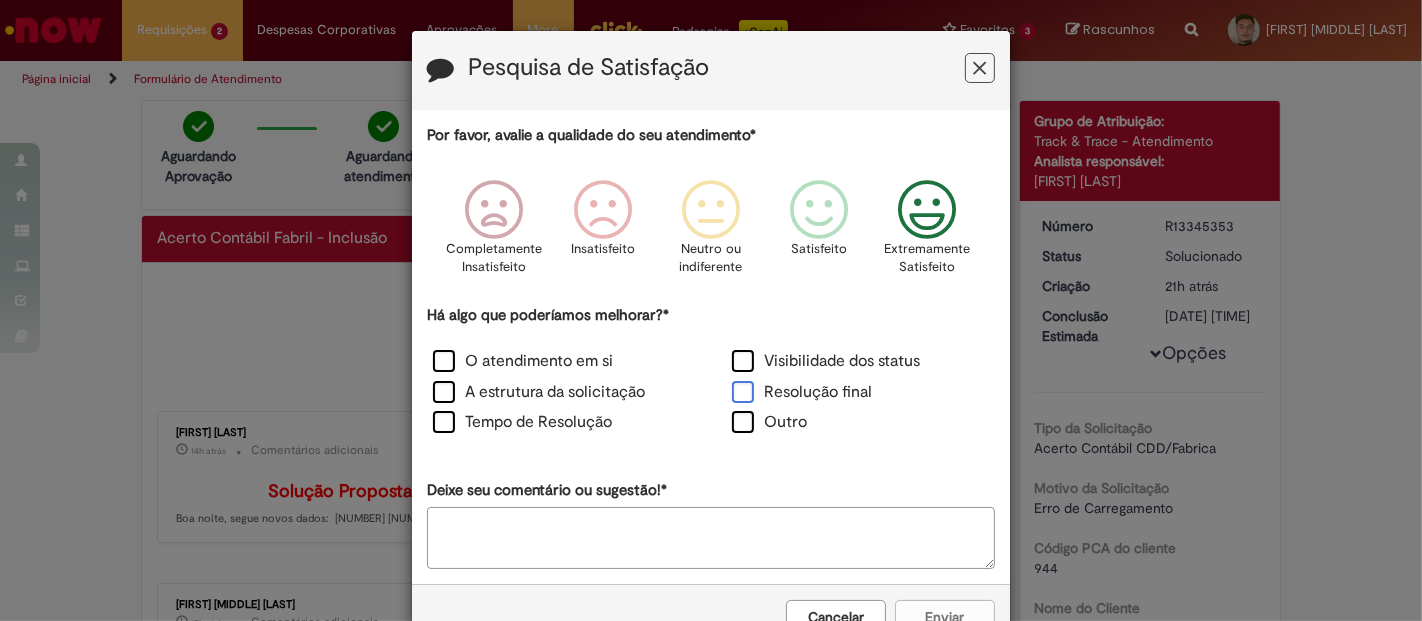 click on "Resolução final" at bounding box center [802, 392] 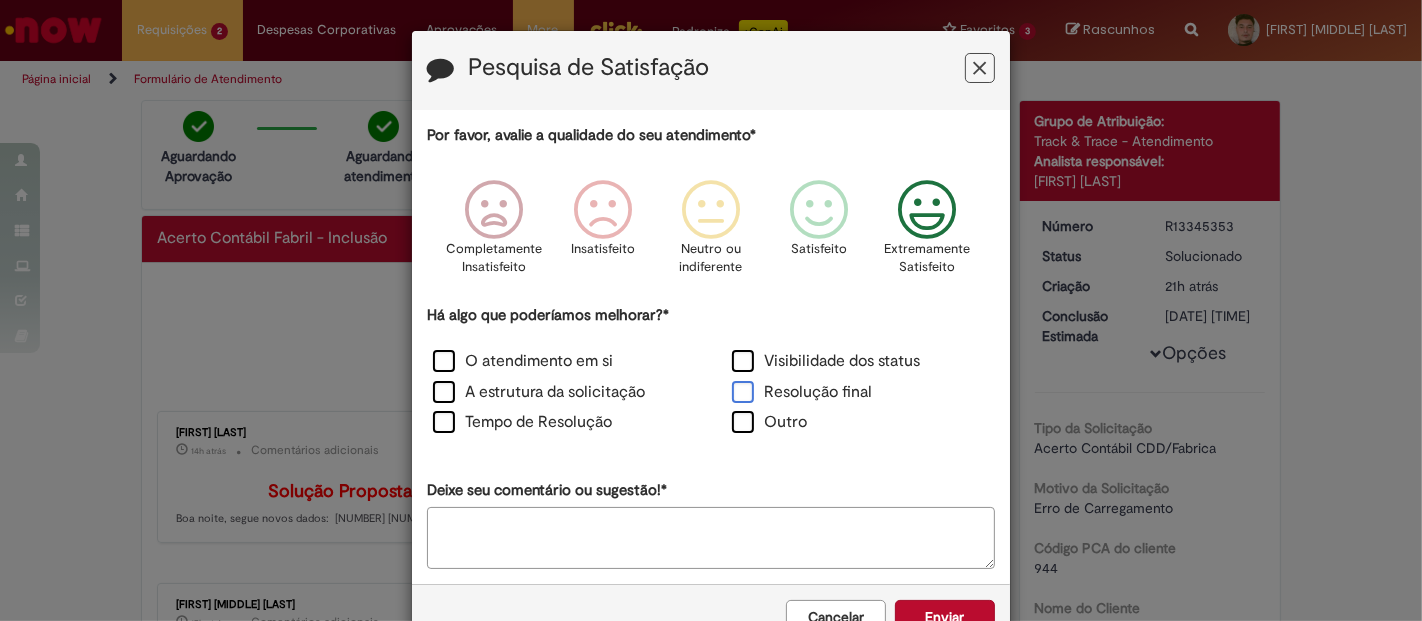 scroll, scrollTop: 56, scrollLeft: 0, axis: vertical 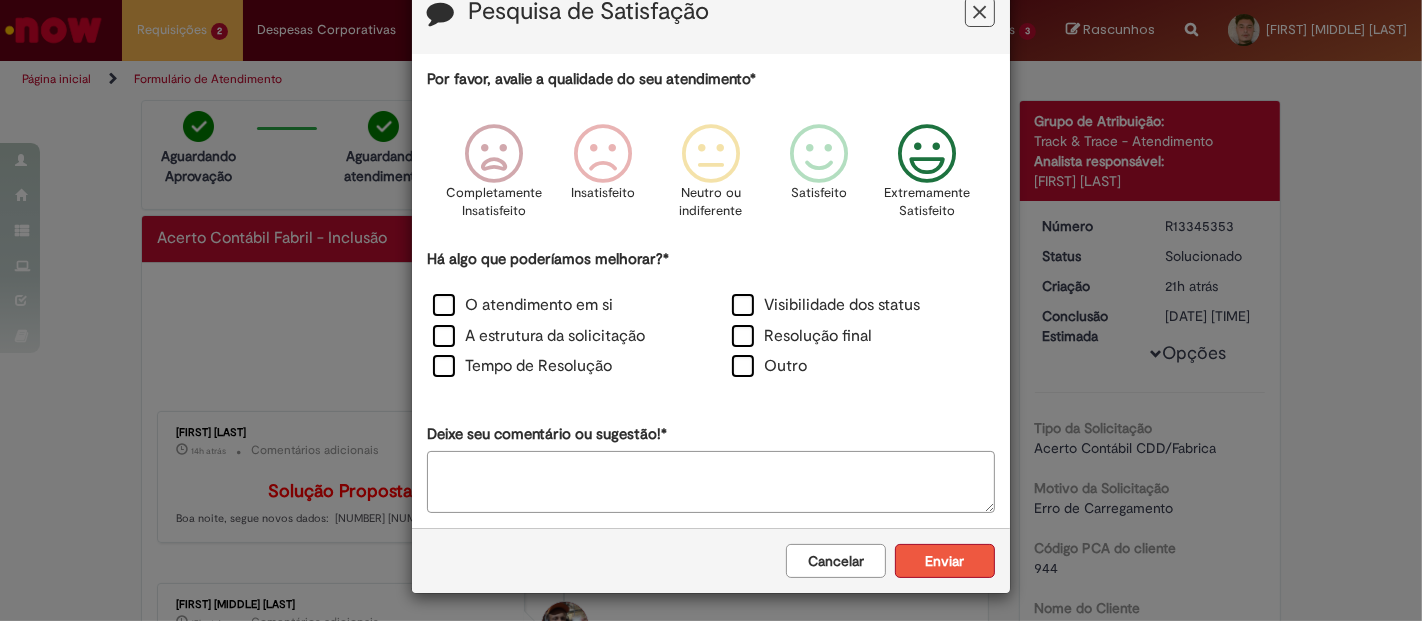 click on "Enviar" at bounding box center [945, 561] 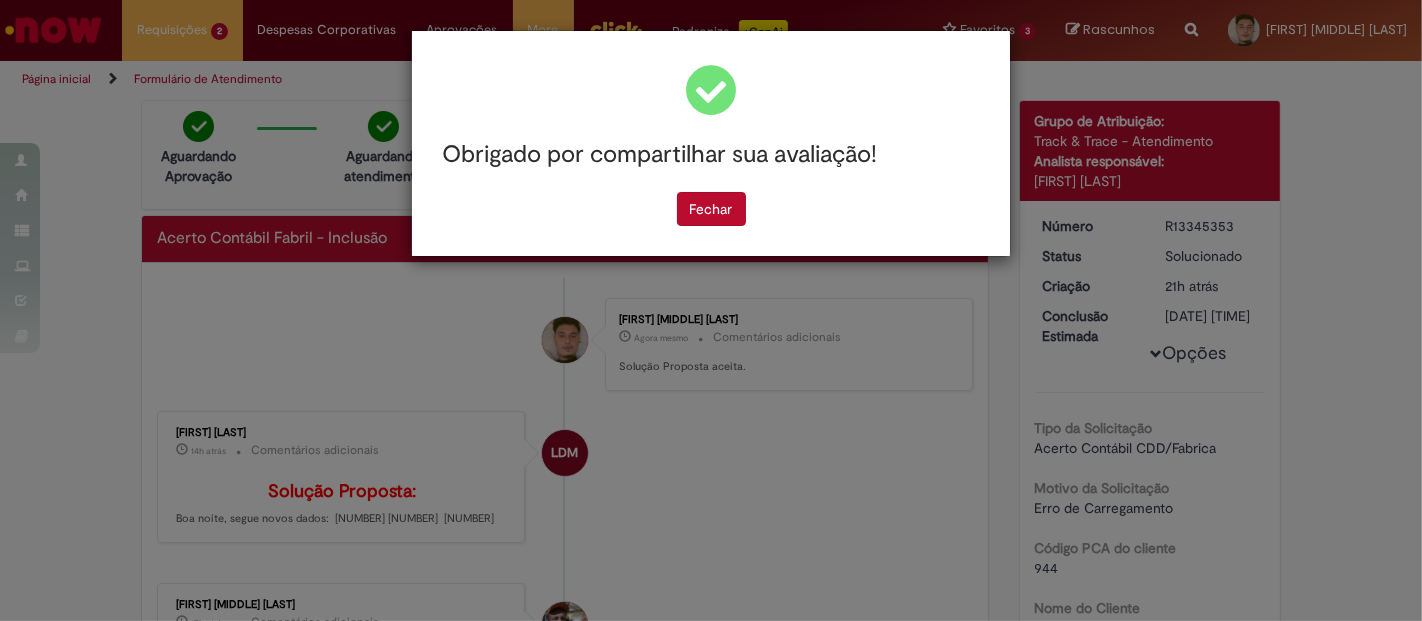 scroll, scrollTop: 0, scrollLeft: 0, axis: both 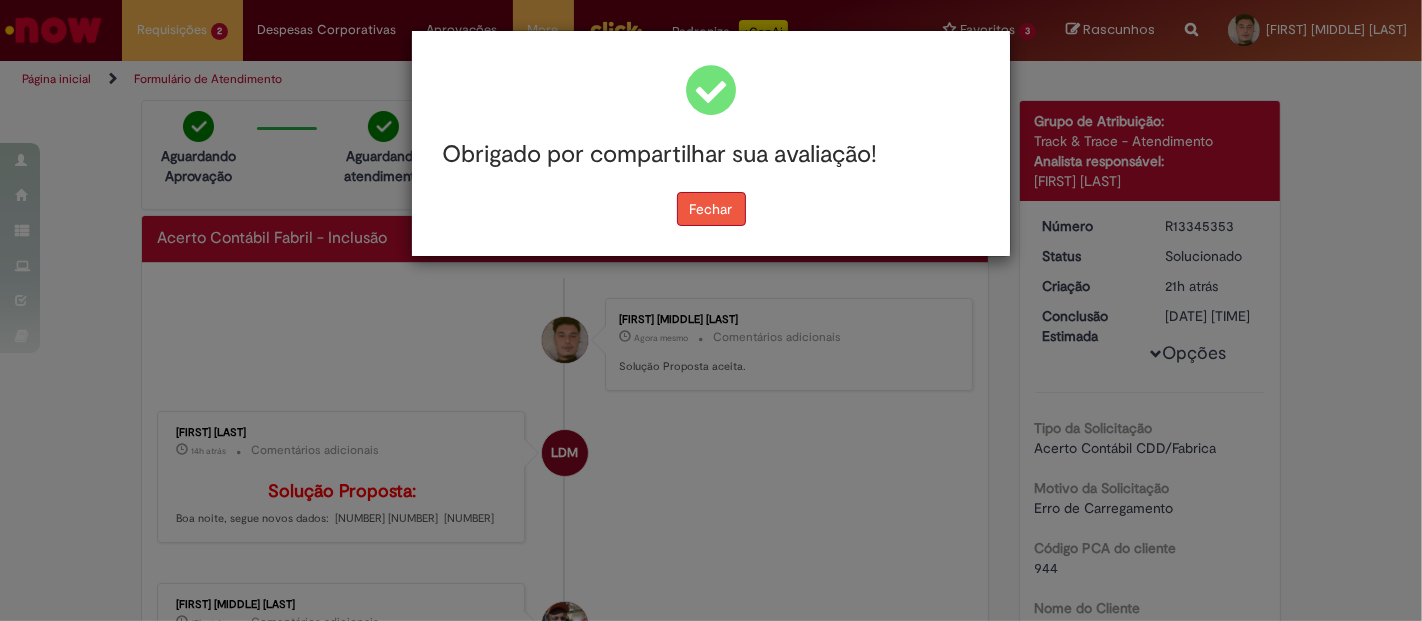 click on "Fechar" at bounding box center (711, 209) 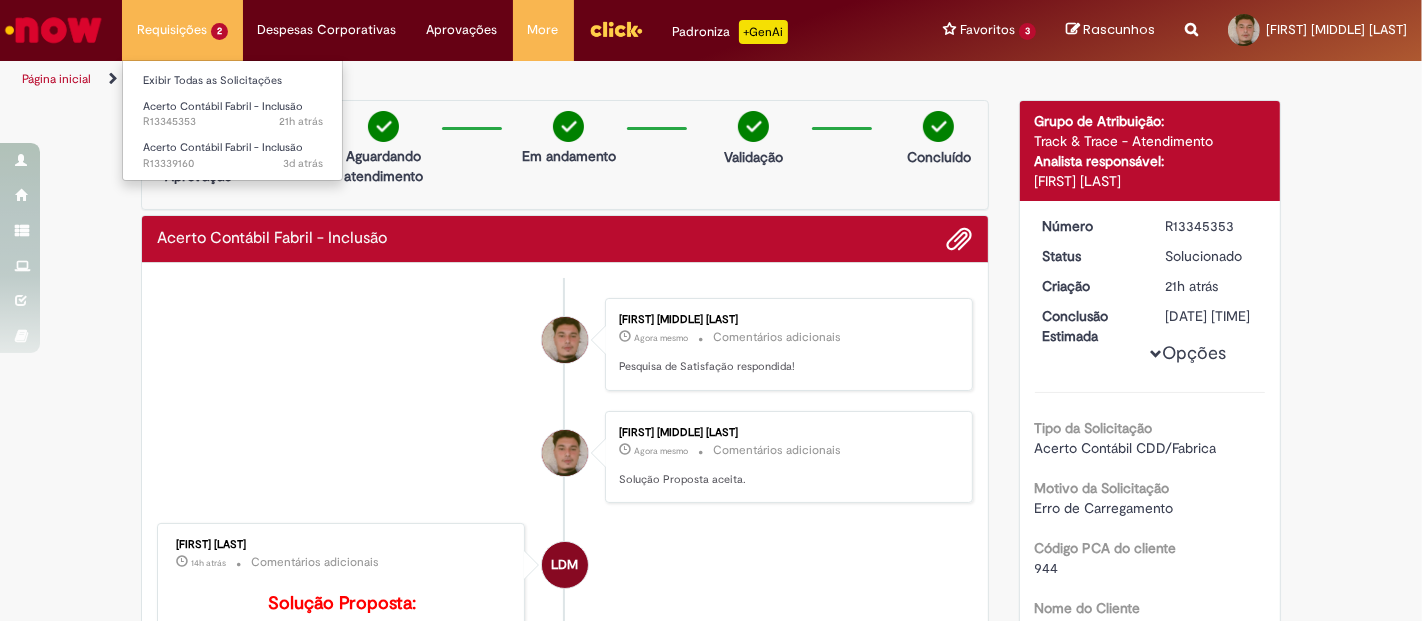 click on "Requisições   2
Exibir Todas as Solicitações
Acerto Contábil Fabril - Inclusão
21h atrás 21 horas atrás  R13345353
Acerto Contábil Fabril - Inclusão
3d atrás 3 dias atrás  R13339160" at bounding box center (182, 30) 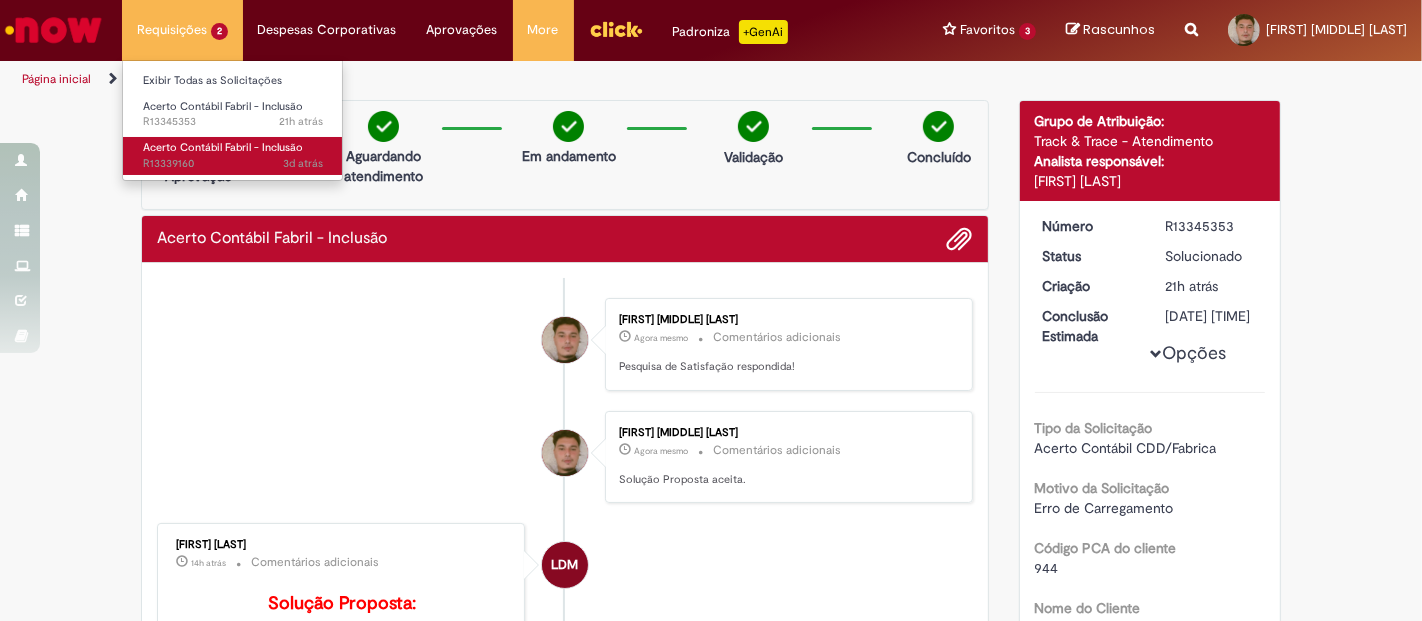 click on "Acerto Contábil Fabril - Inclusão" at bounding box center (223, 147) 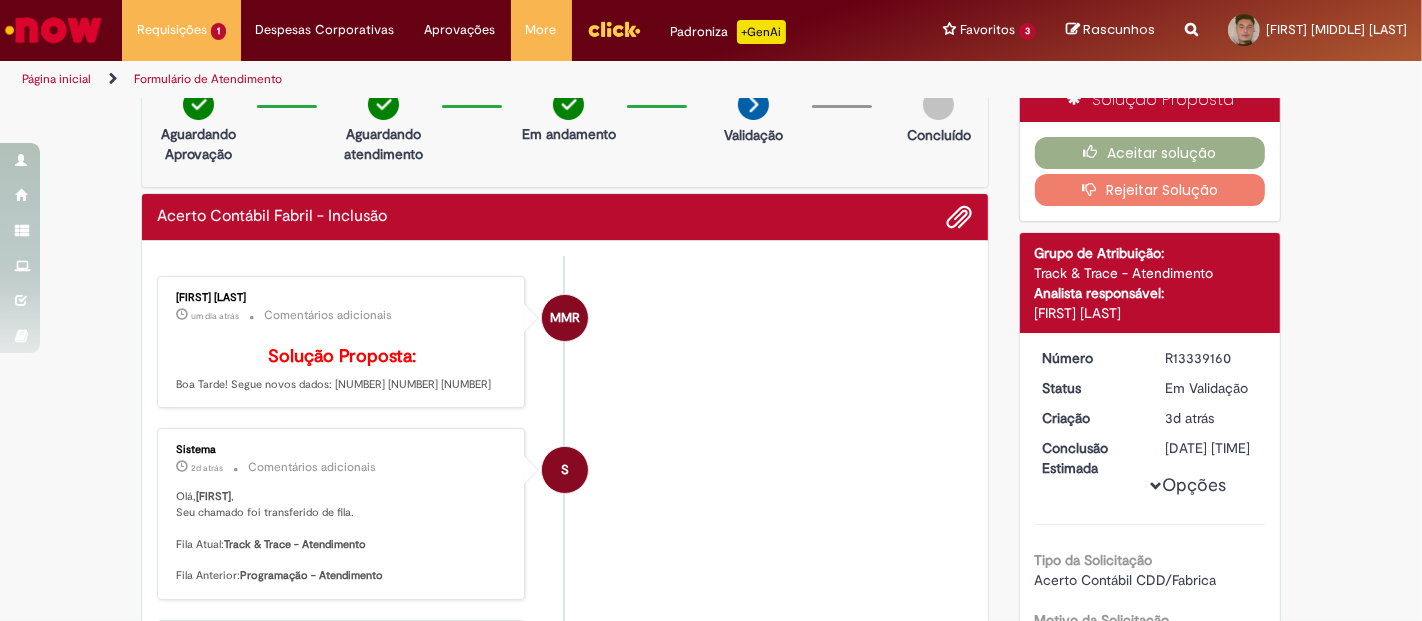 scroll, scrollTop: 0, scrollLeft: 0, axis: both 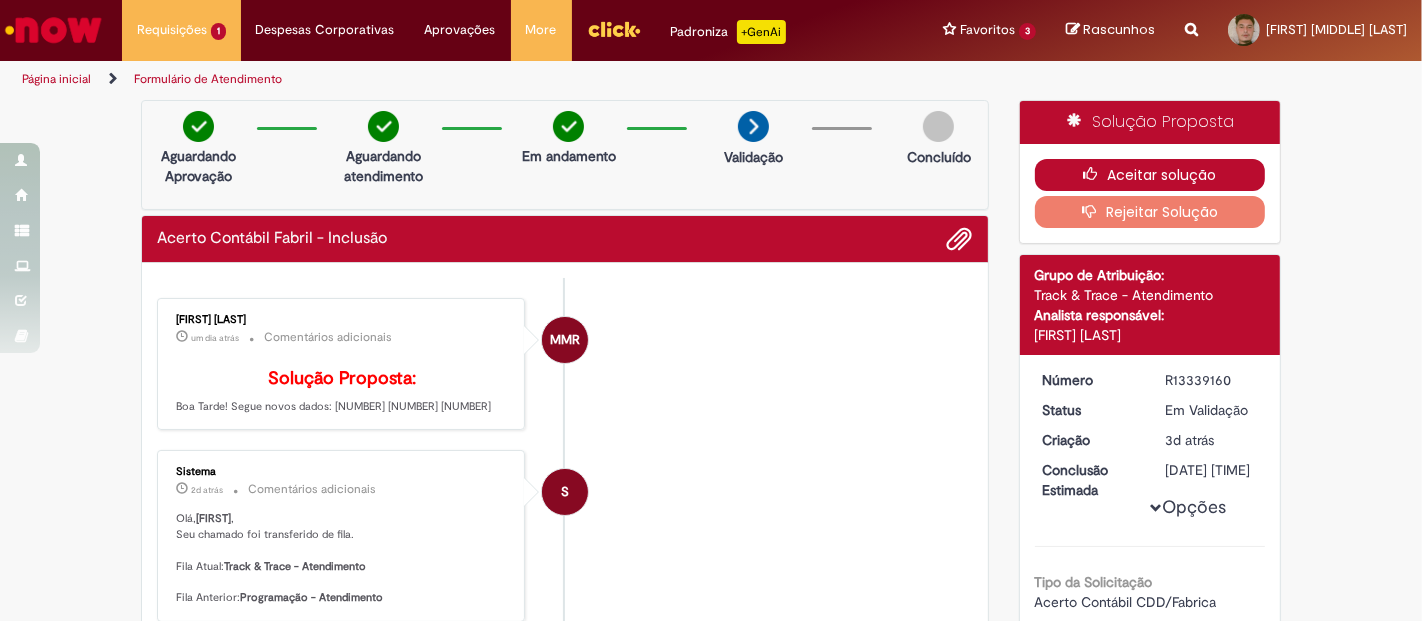 click on "Aceitar solução" at bounding box center (1150, 175) 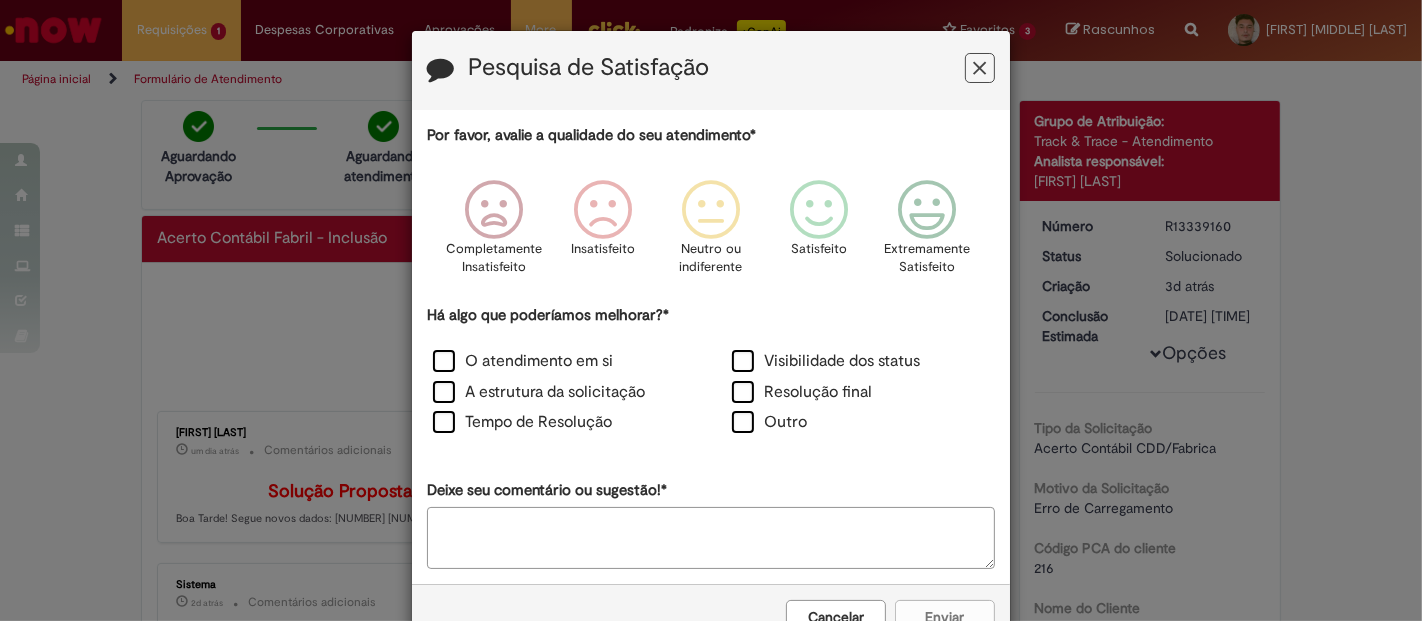 scroll, scrollTop: 57, scrollLeft: 0, axis: vertical 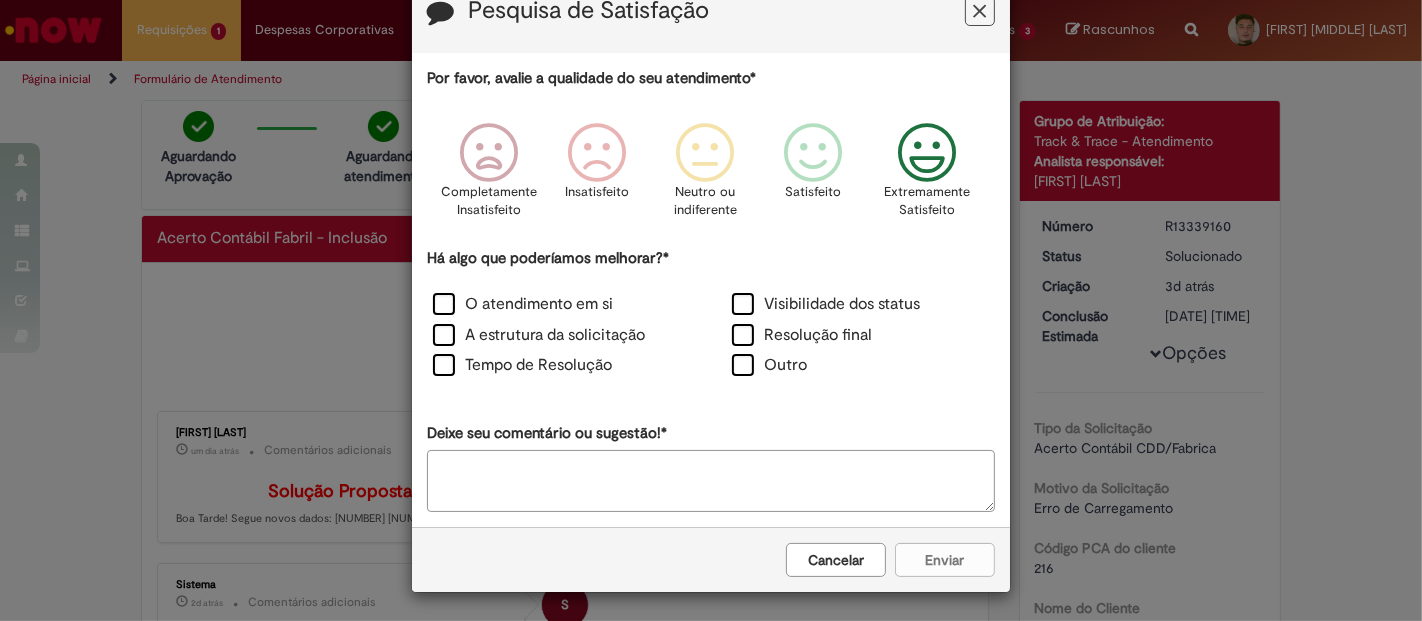 click on "Extremamente Satisfeito" at bounding box center [927, 201] 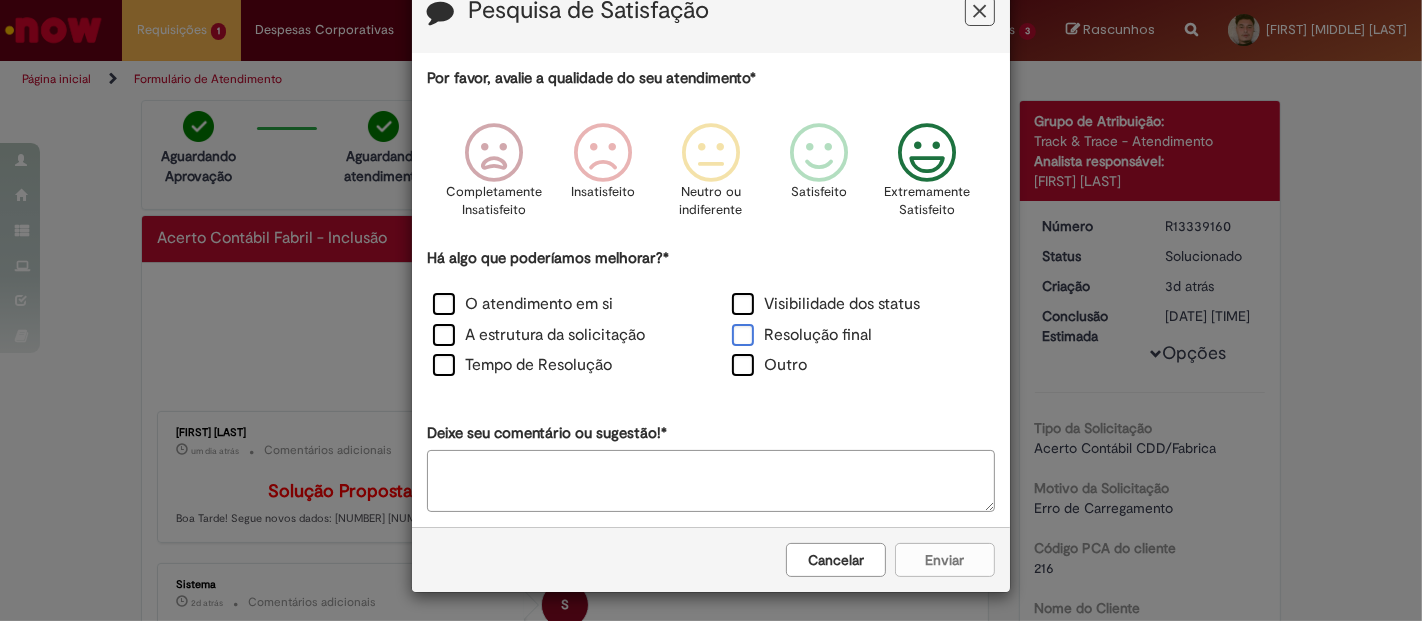click on "Resolução final" at bounding box center (802, 335) 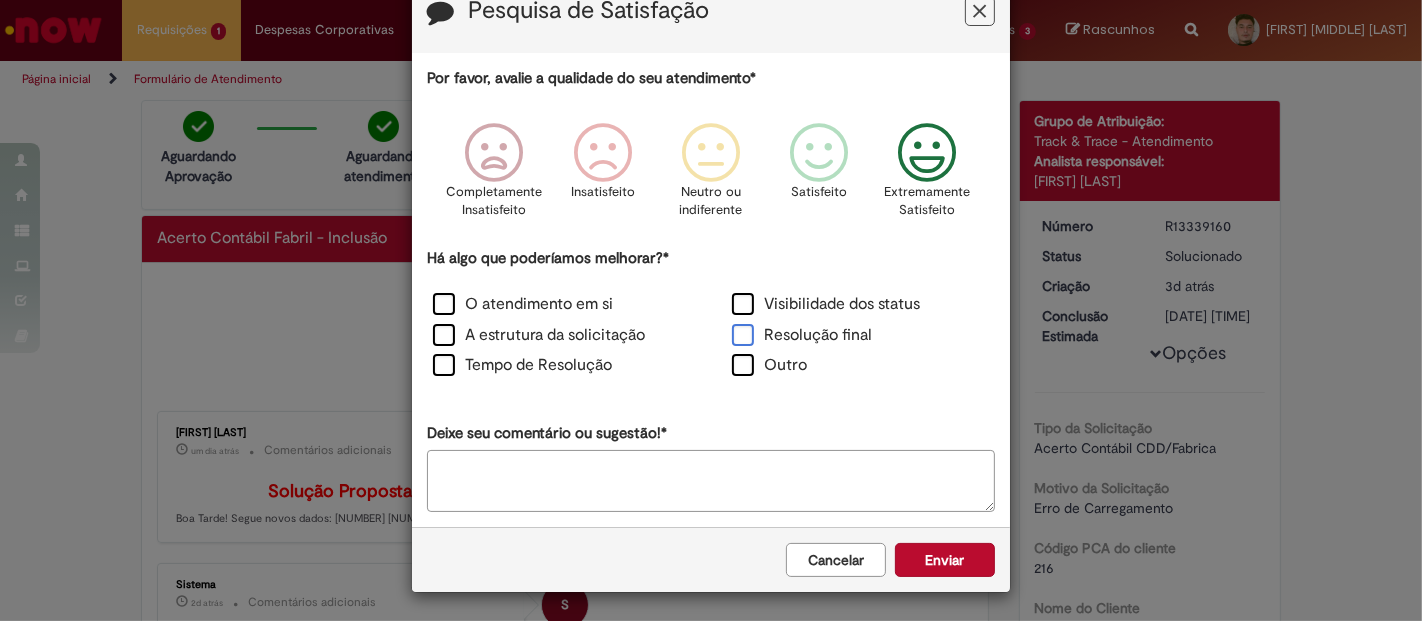 scroll, scrollTop: 56, scrollLeft: 0, axis: vertical 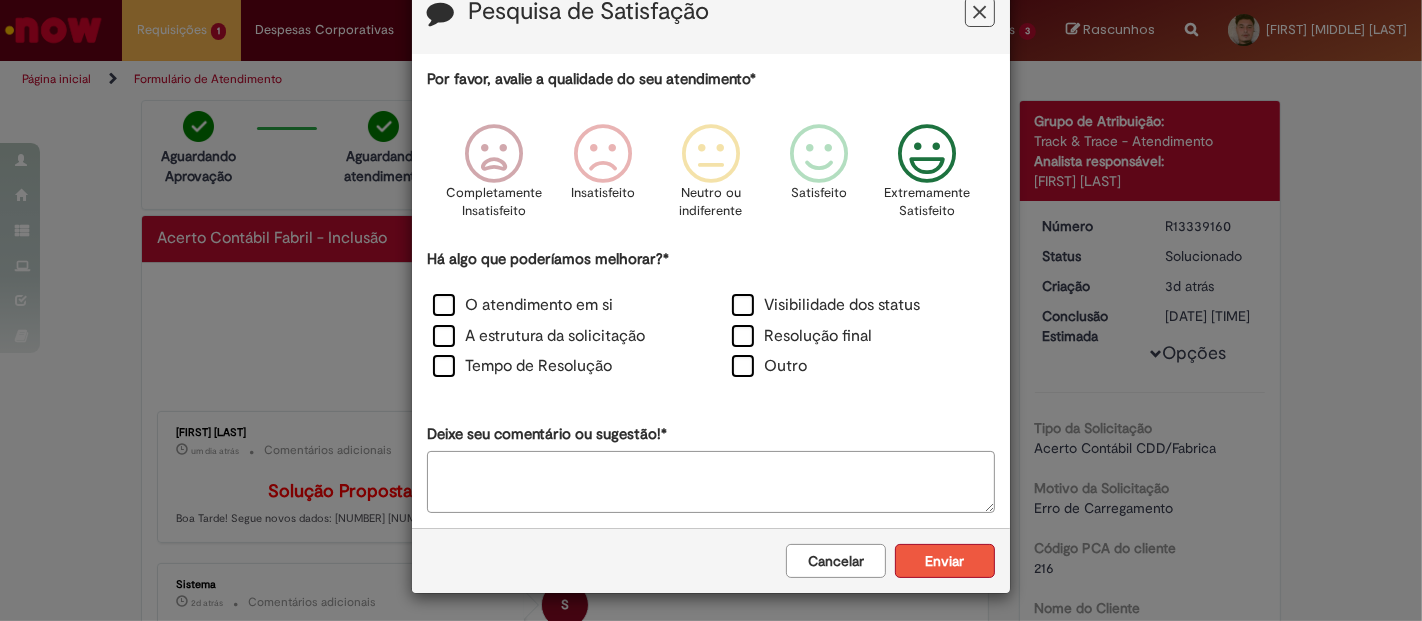 click on "Enviar" at bounding box center [945, 561] 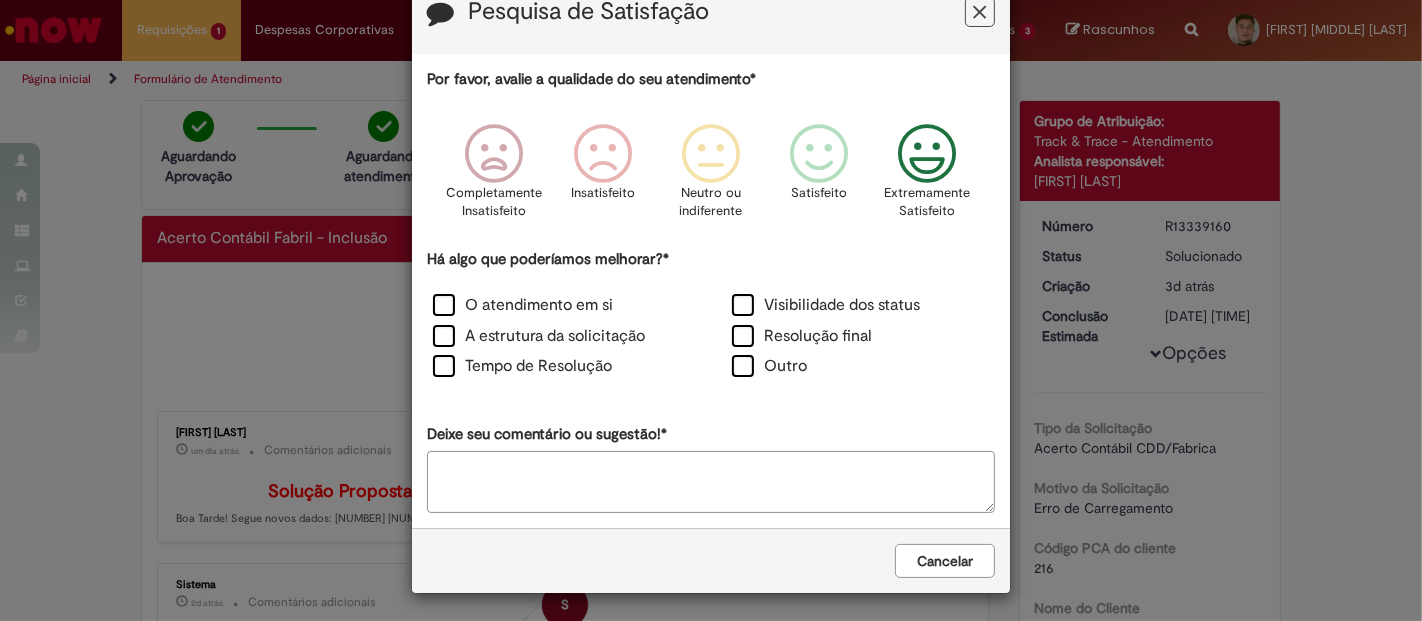 scroll, scrollTop: 0, scrollLeft: 0, axis: both 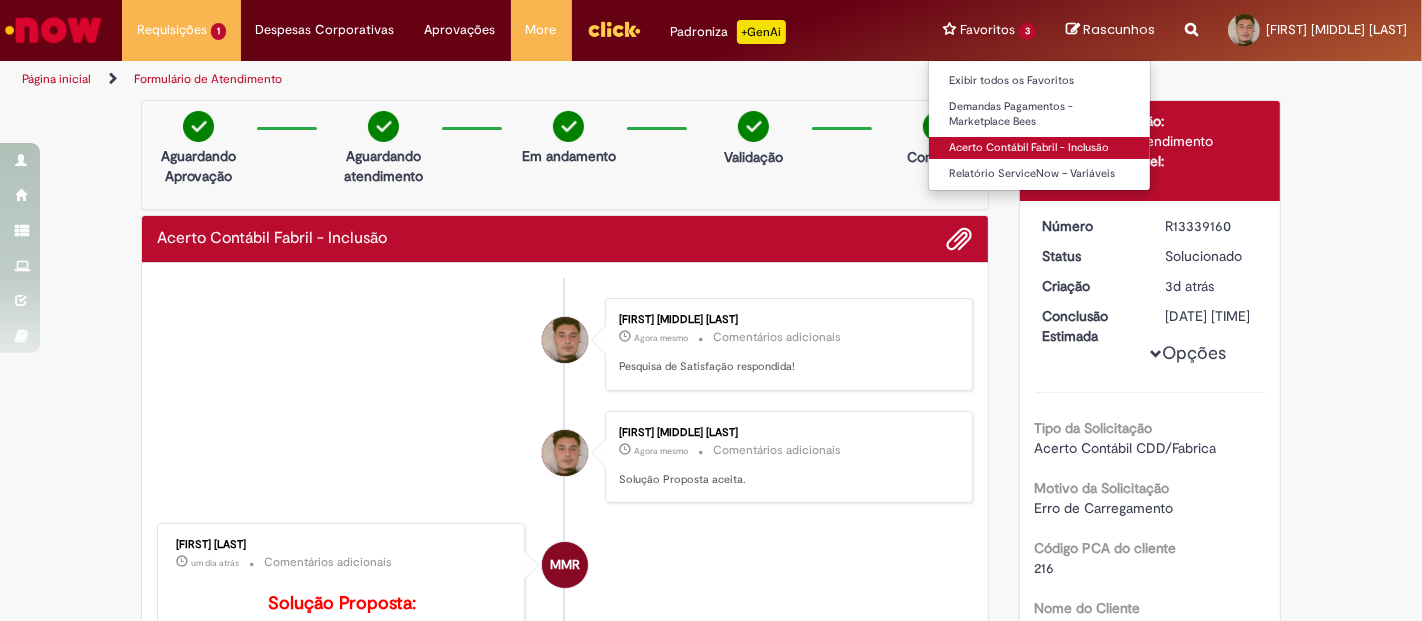 click on "Acerto Contábil Fabril - Inclusão" at bounding box center [1039, 148] 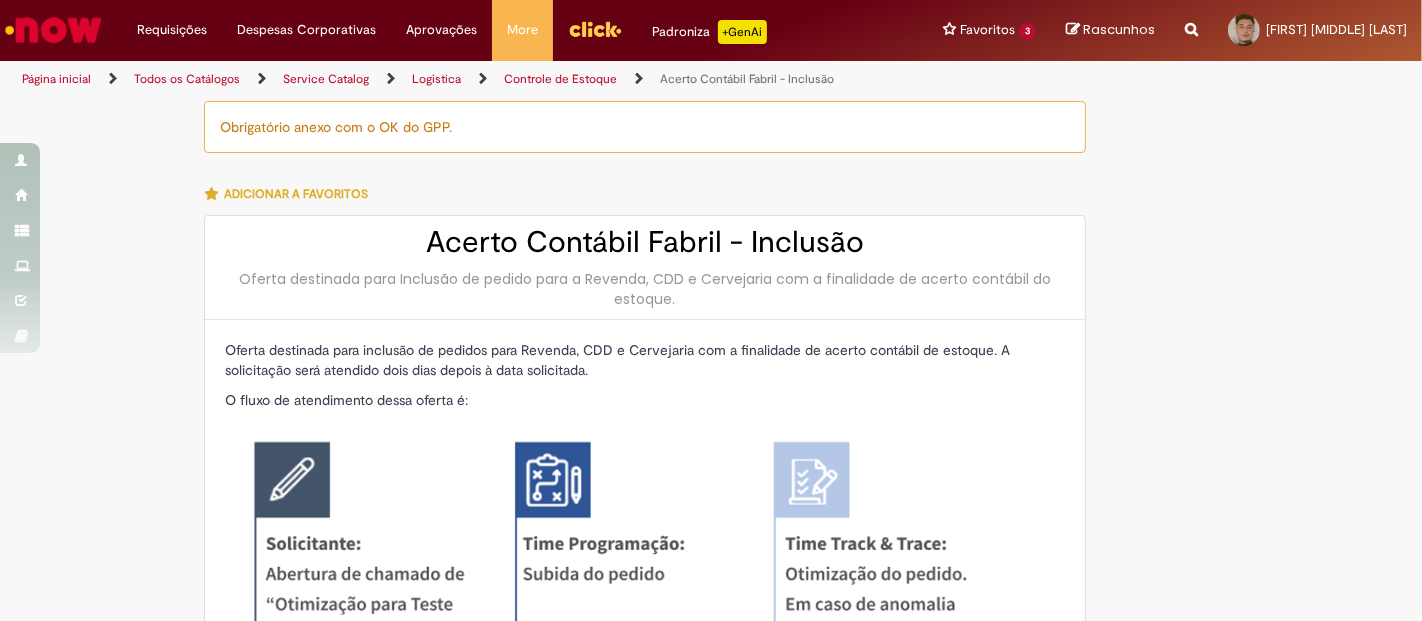 type on "********" 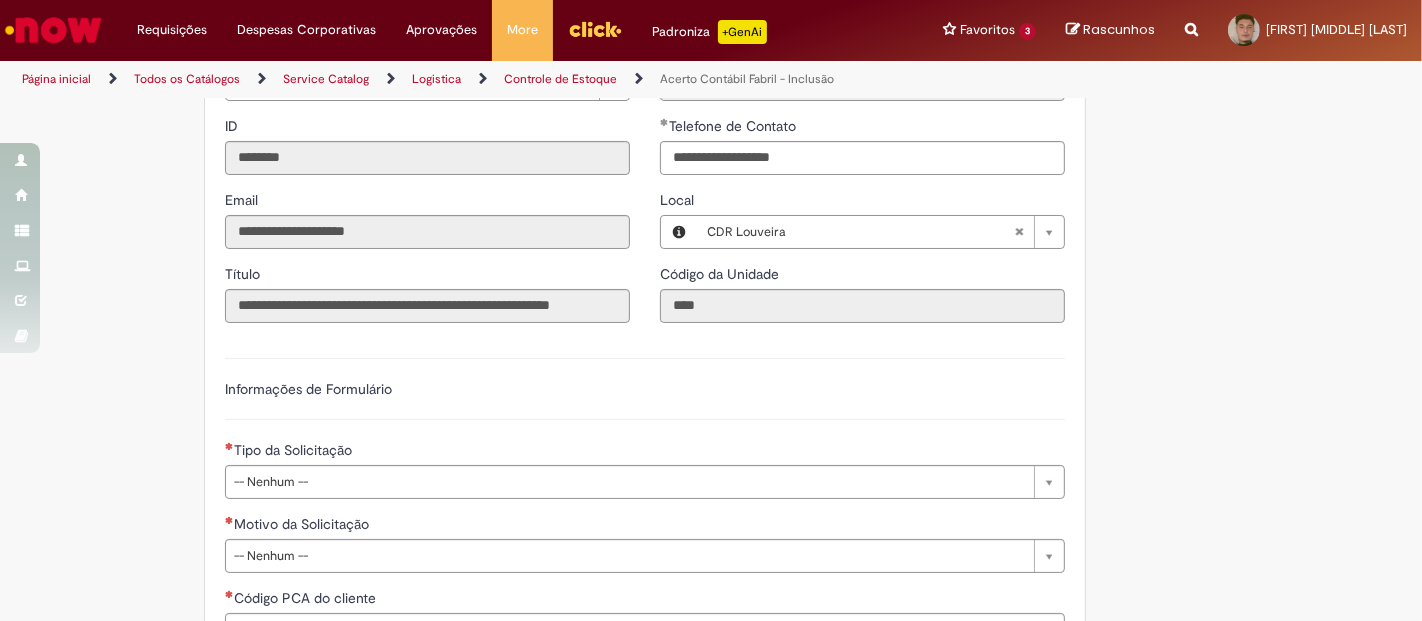 scroll, scrollTop: 1181, scrollLeft: 0, axis: vertical 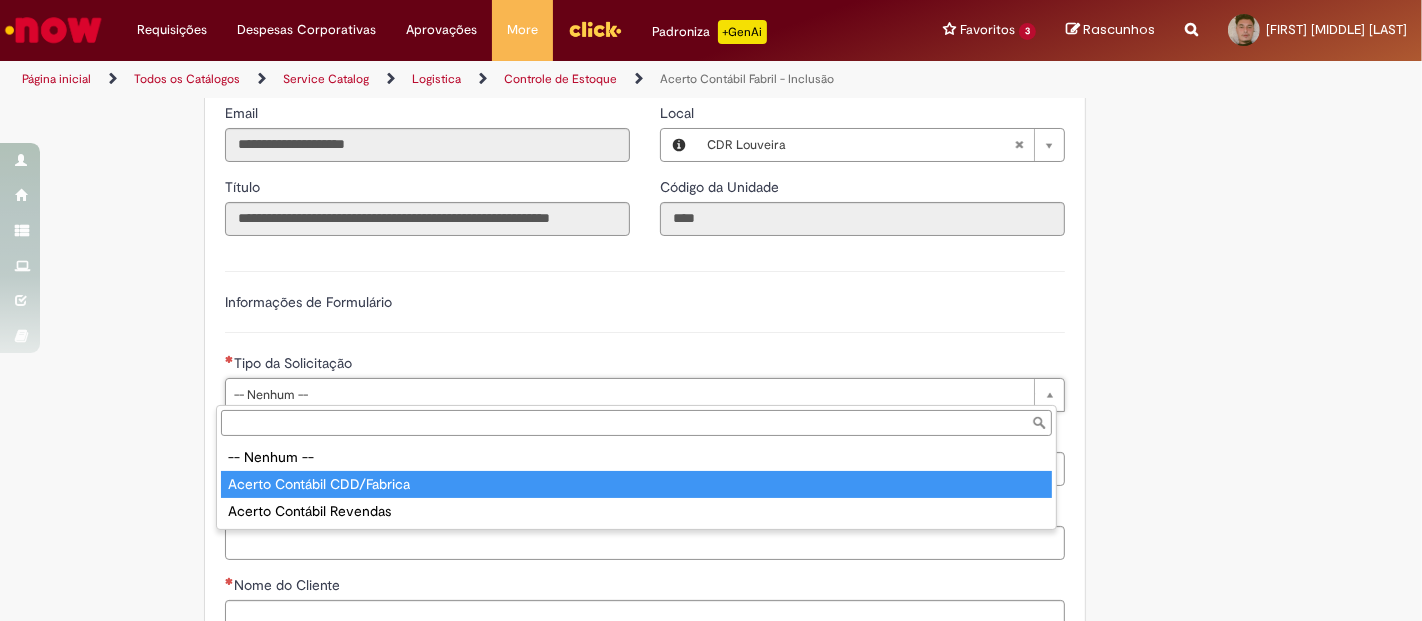 type on "**********" 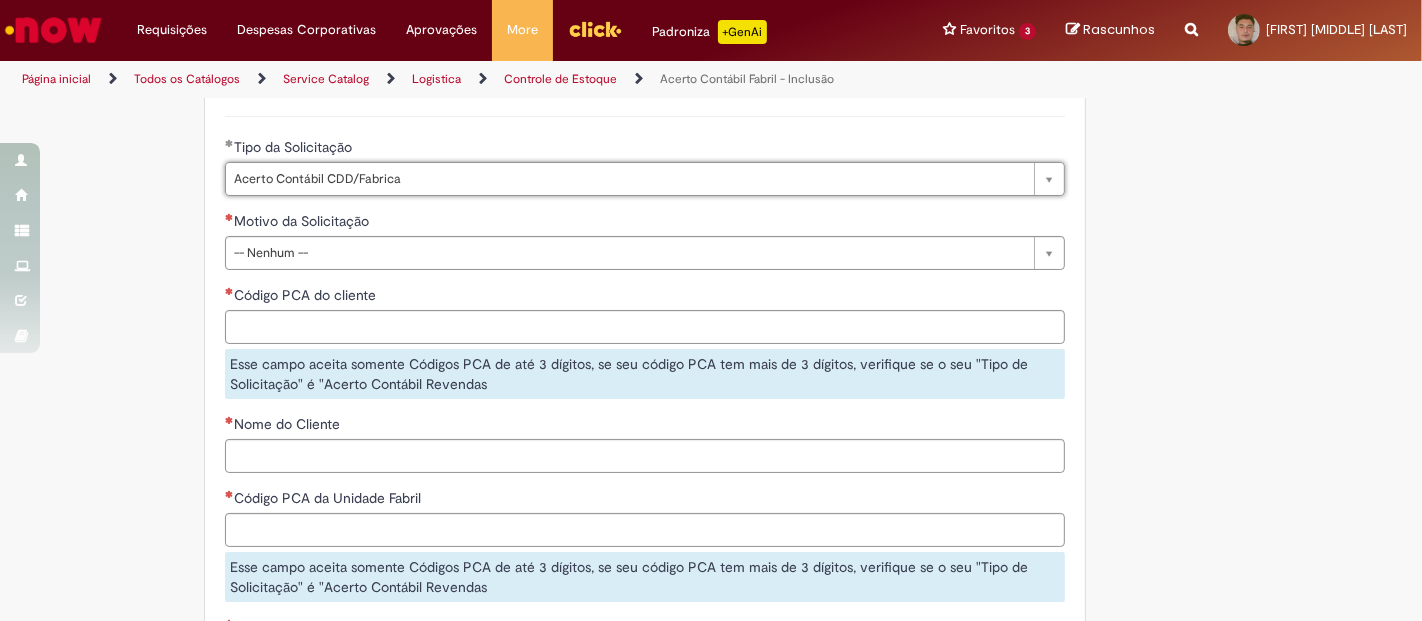 scroll, scrollTop: 1399, scrollLeft: 0, axis: vertical 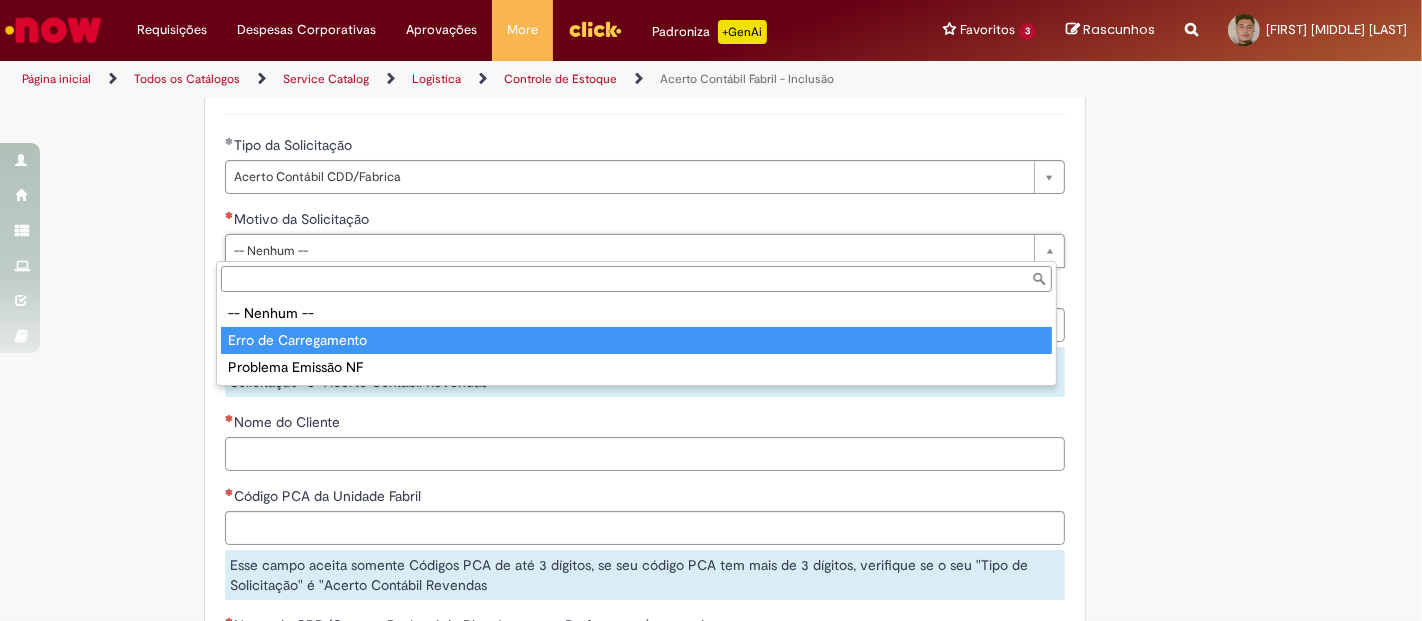 type on "**********" 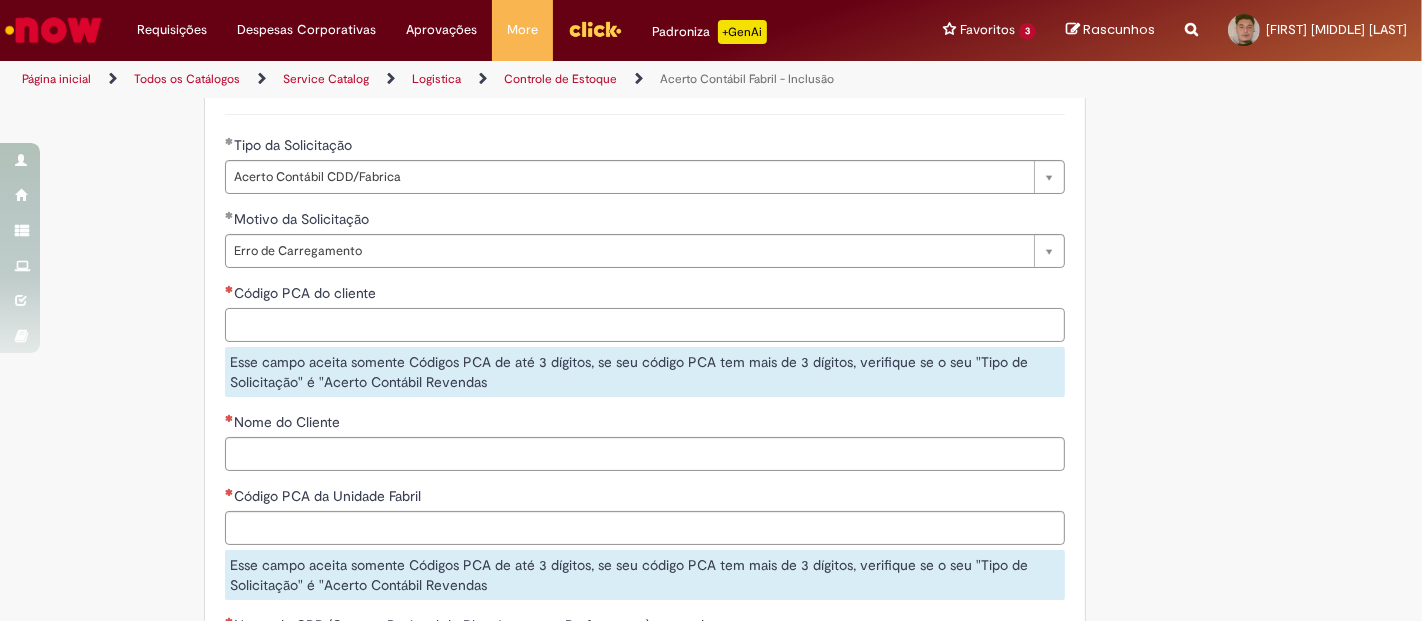 click on "Código PCA do cliente" at bounding box center [645, 325] 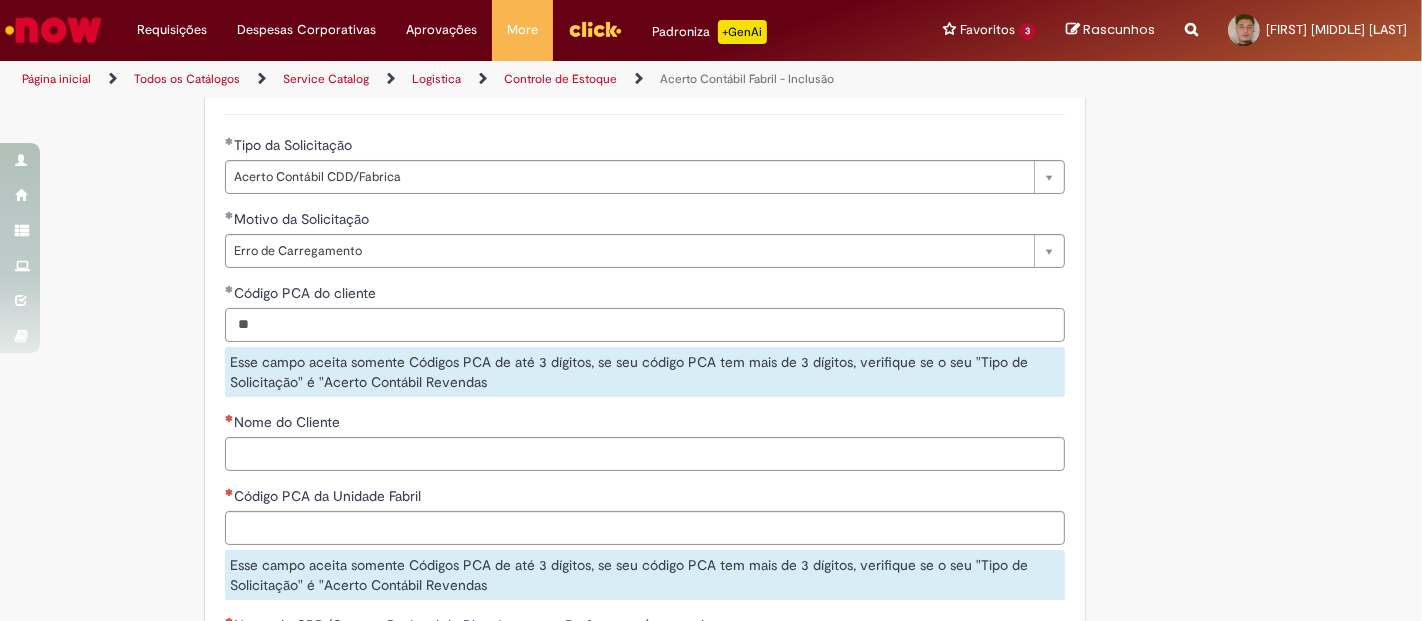 type on "*" 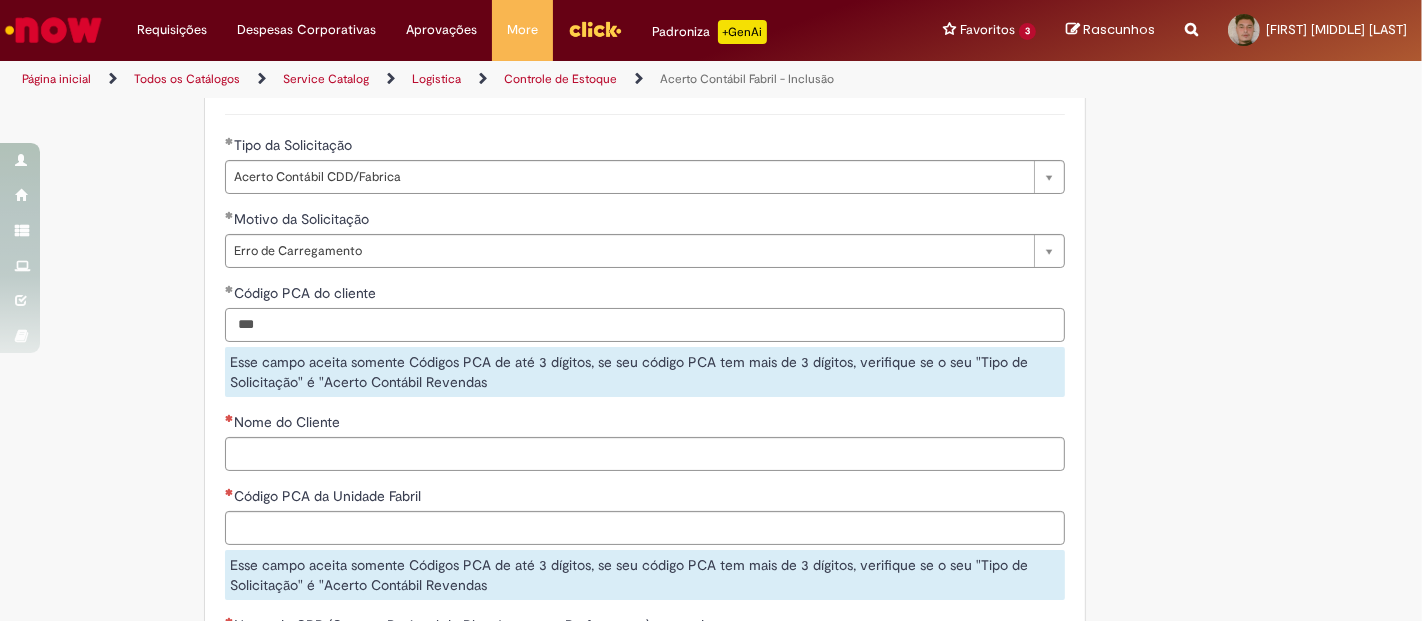 type on "***" 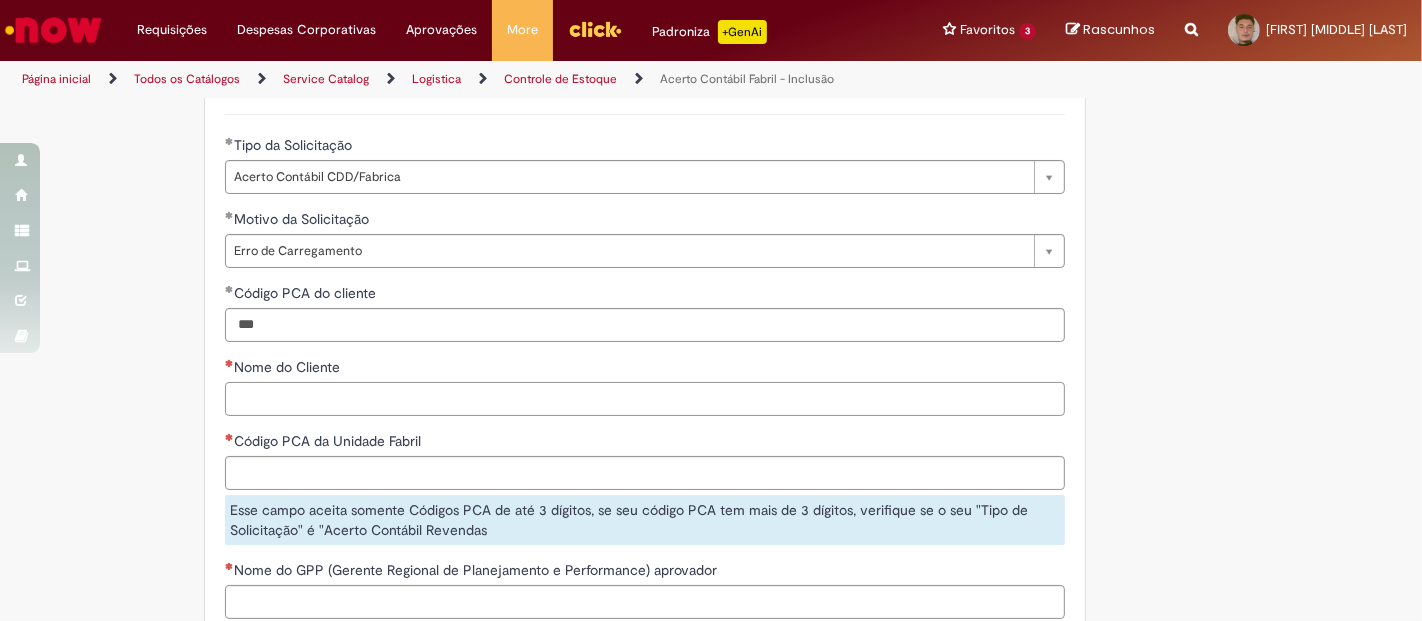 click on "**********" at bounding box center (645, 560) 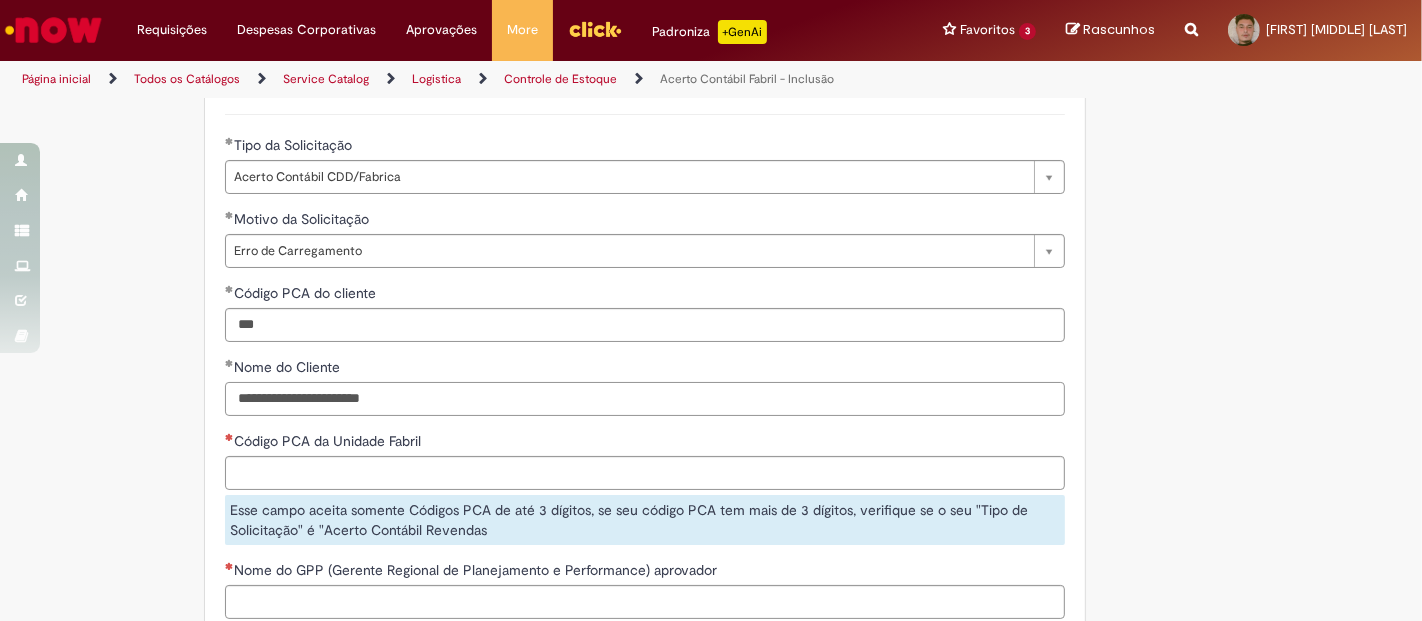 type on "**********" 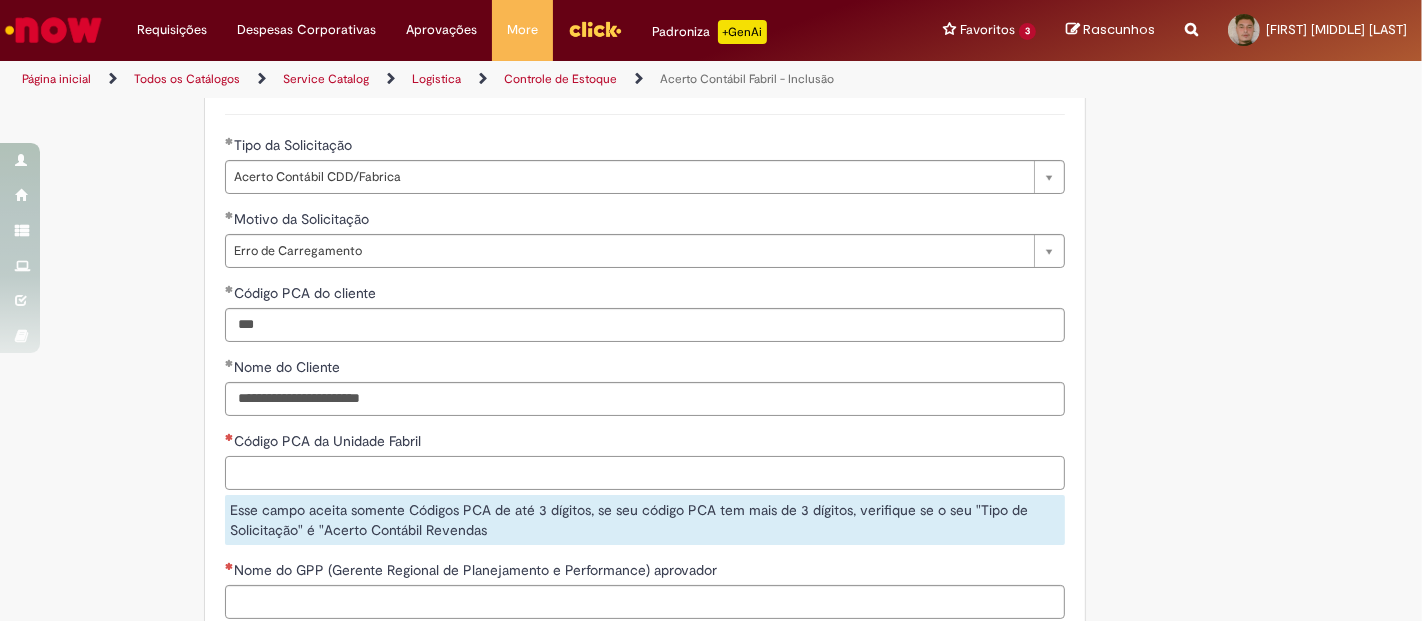 click on "Código PCA da Unidade Fabril" at bounding box center [645, 473] 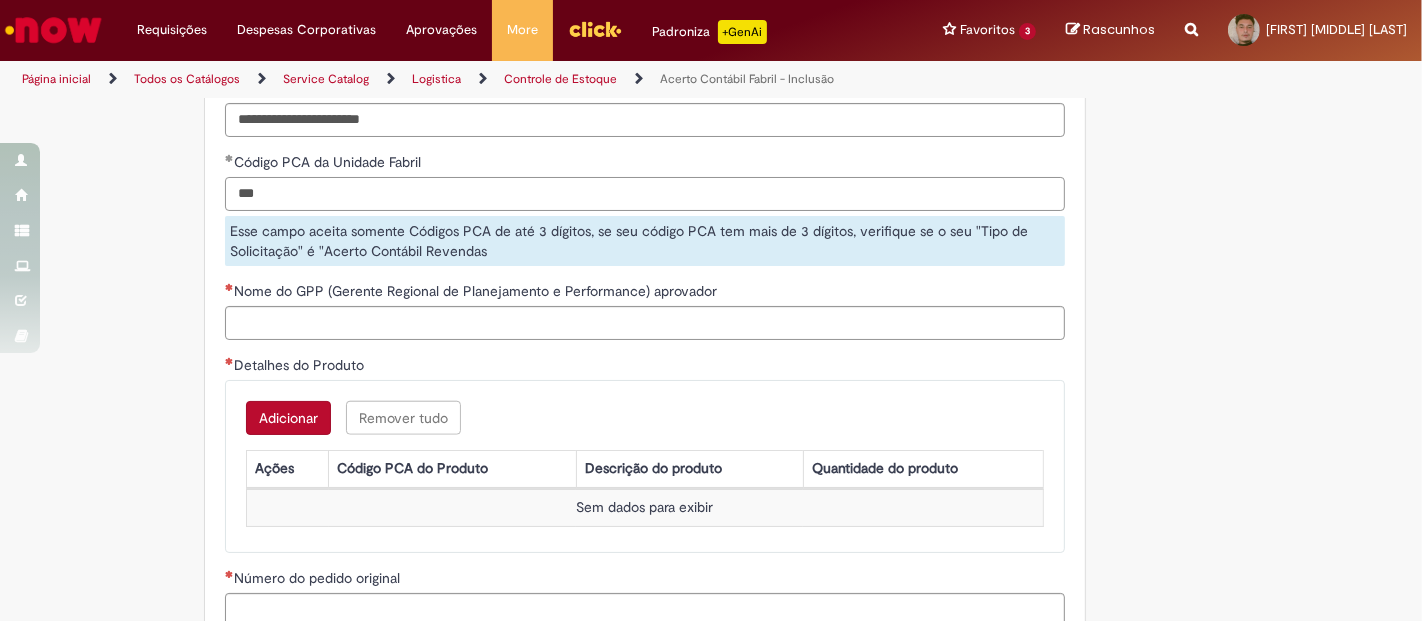 scroll, scrollTop: 1680, scrollLeft: 0, axis: vertical 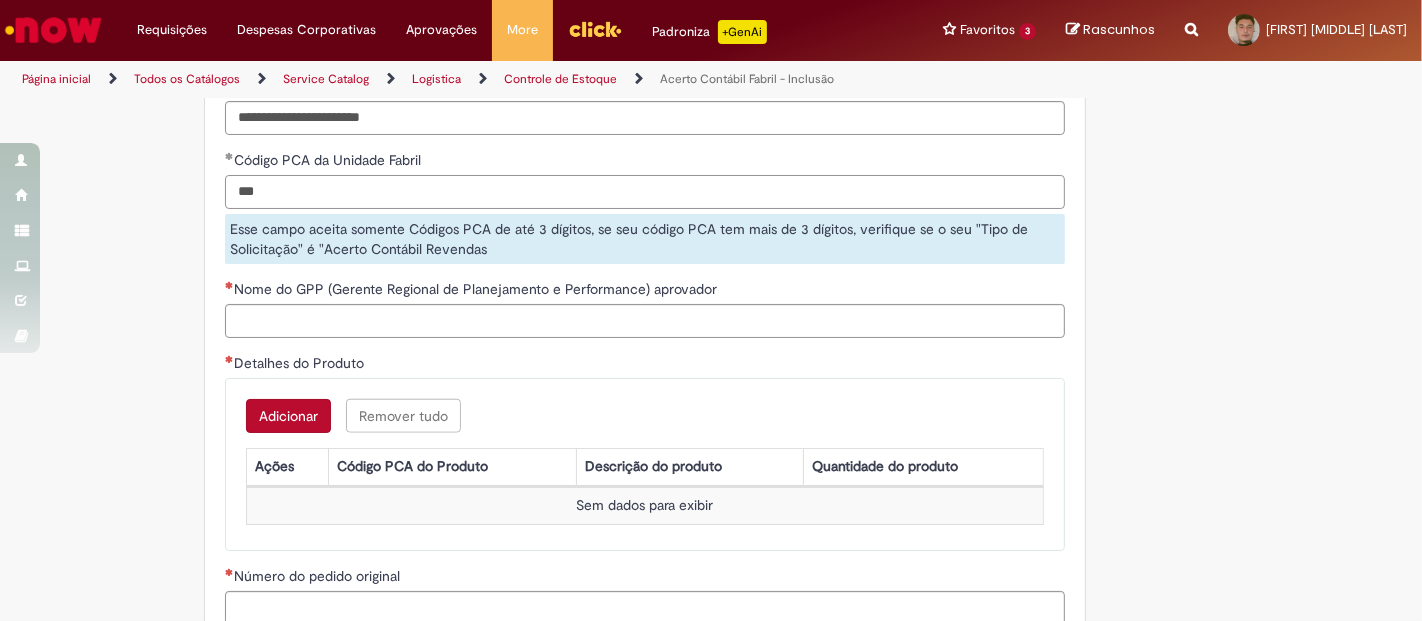 type on "***" 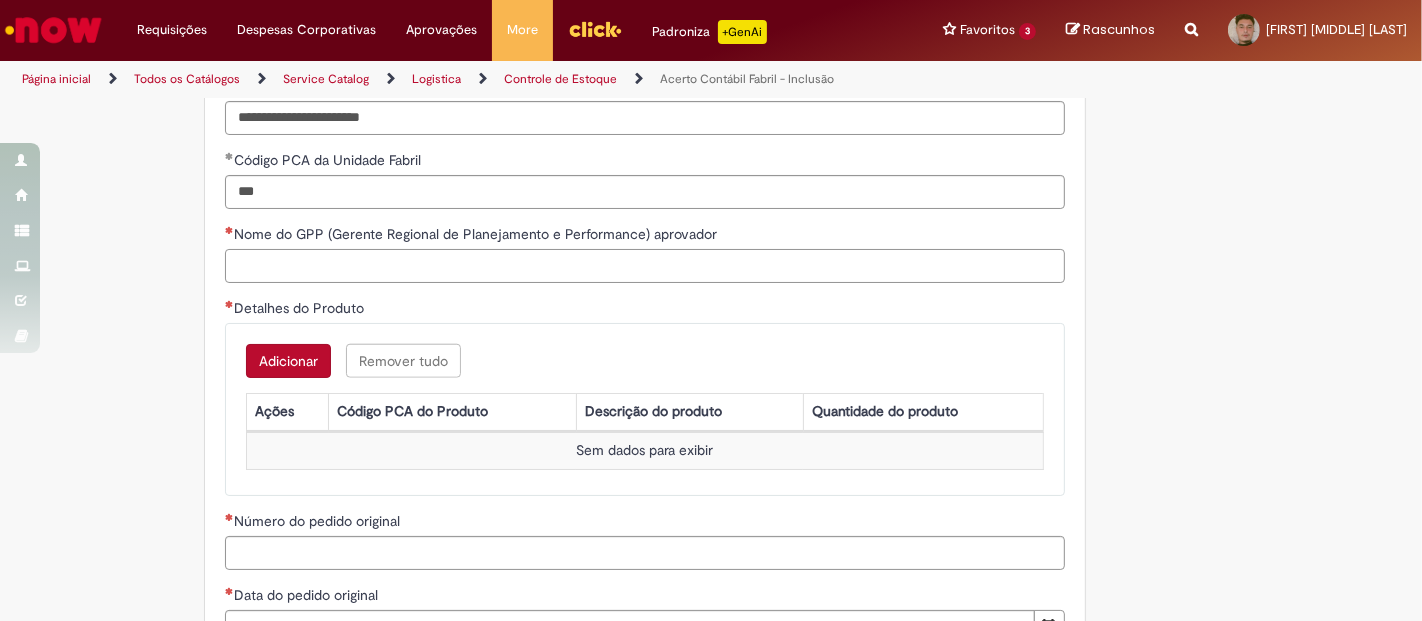 click on "Nome do GPP (Gerente Regional de Planejamento e Performance) aprovador" at bounding box center (645, 266) 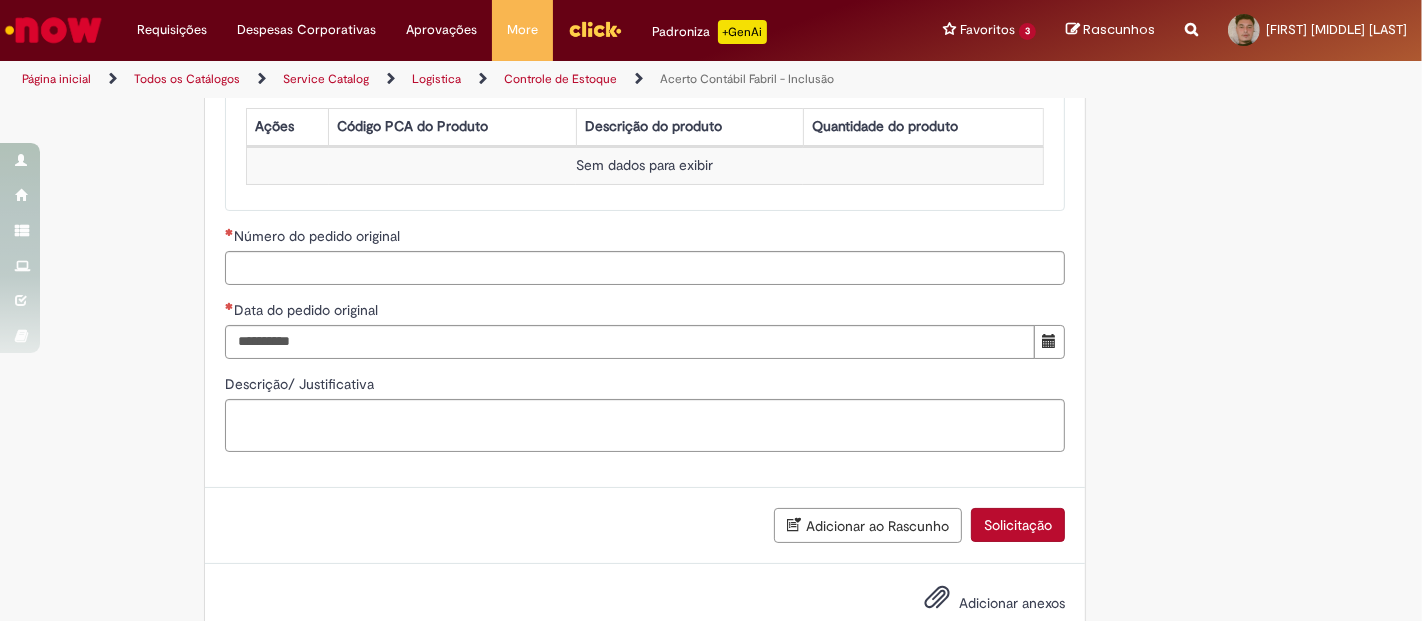 scroll, scrollTop: 2010, scrollLeft: 0, axis: vertical 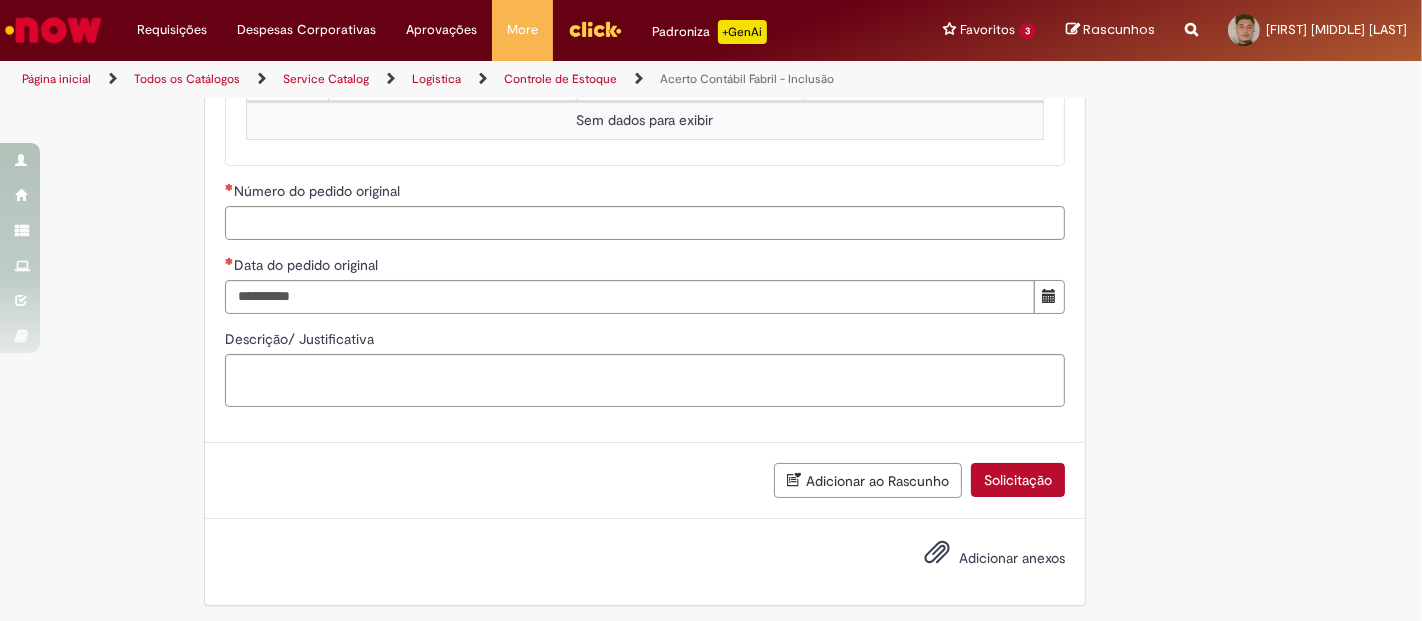 type on "**********" 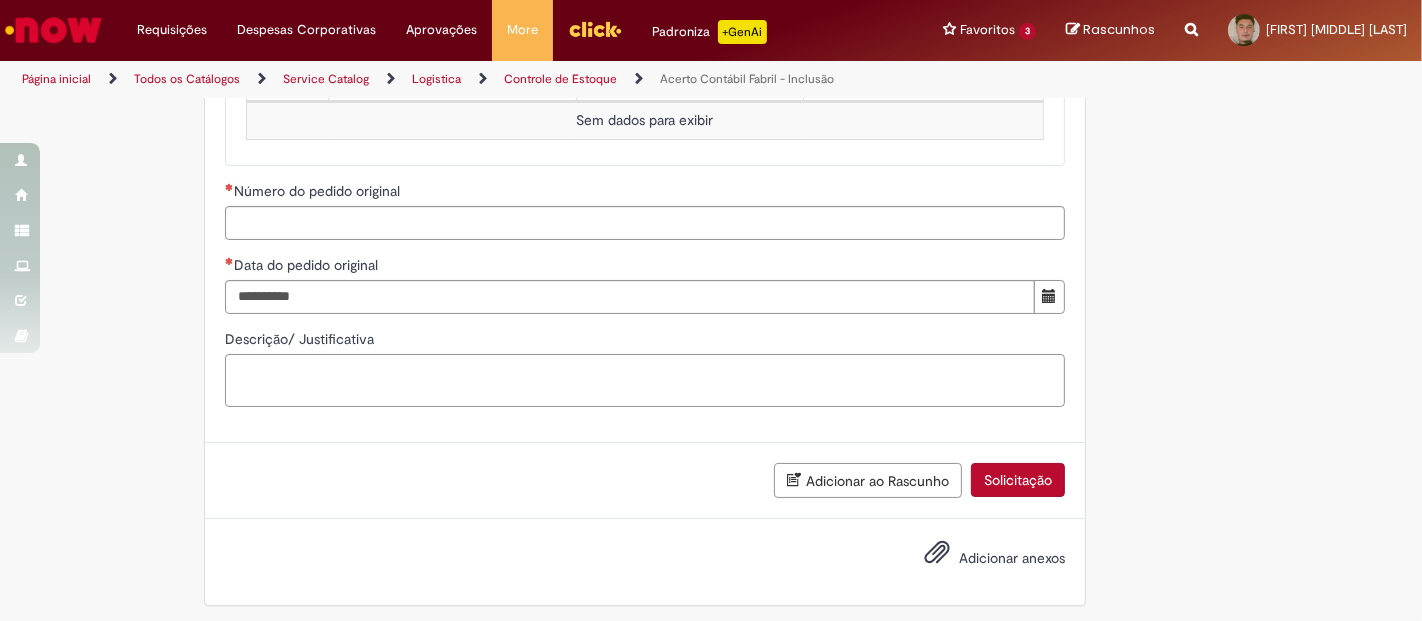 click on "Descrição/ Justificativa" at bounding box center [645, 380] 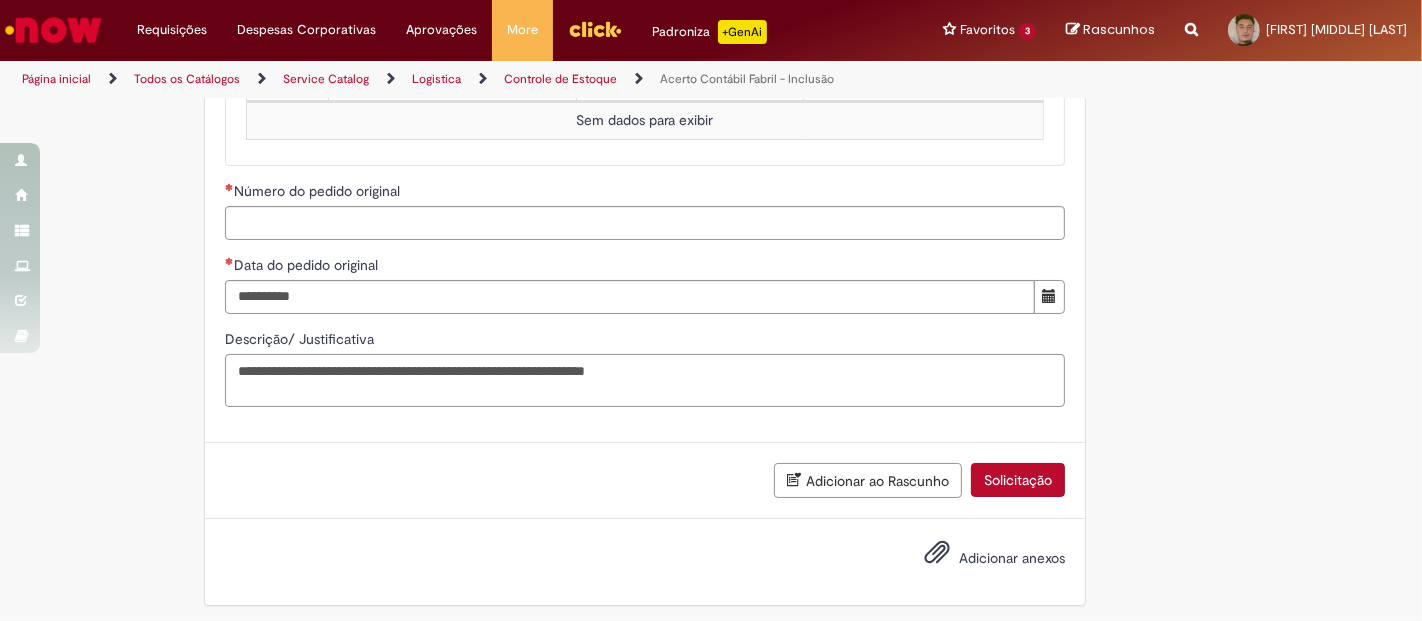 type on "**********" 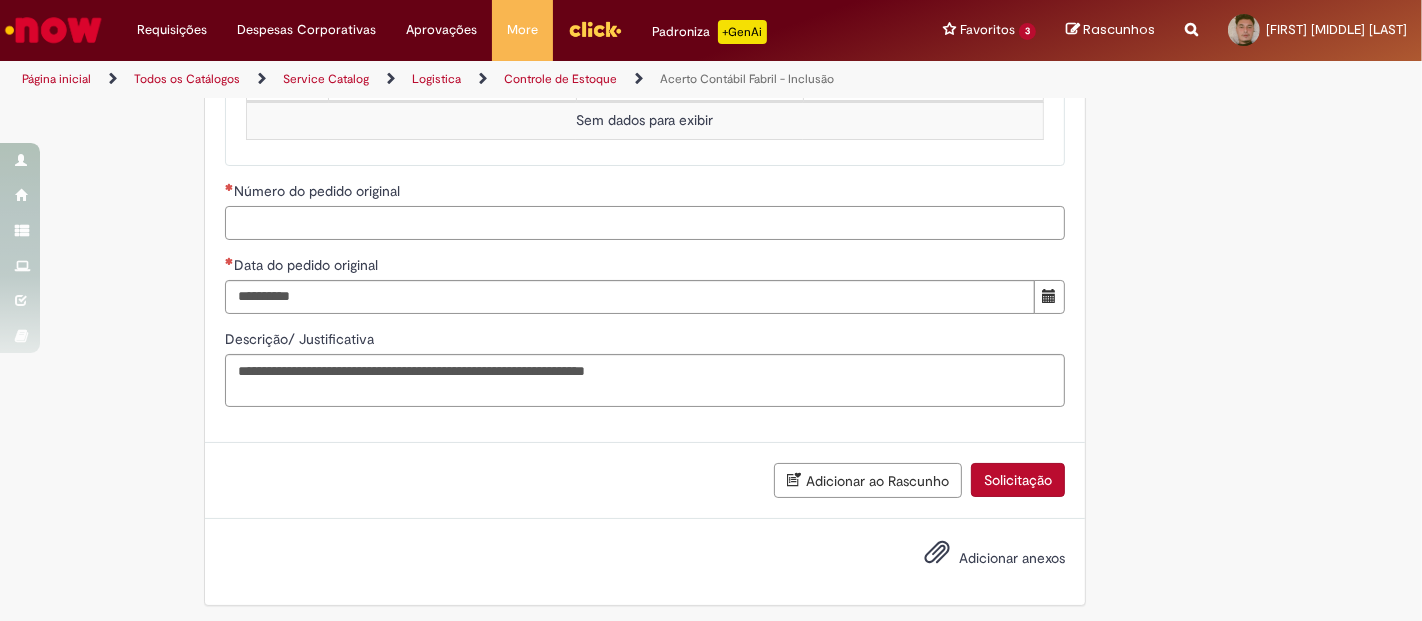 click on "Número do pedido original" at bounding box center (645, 223) 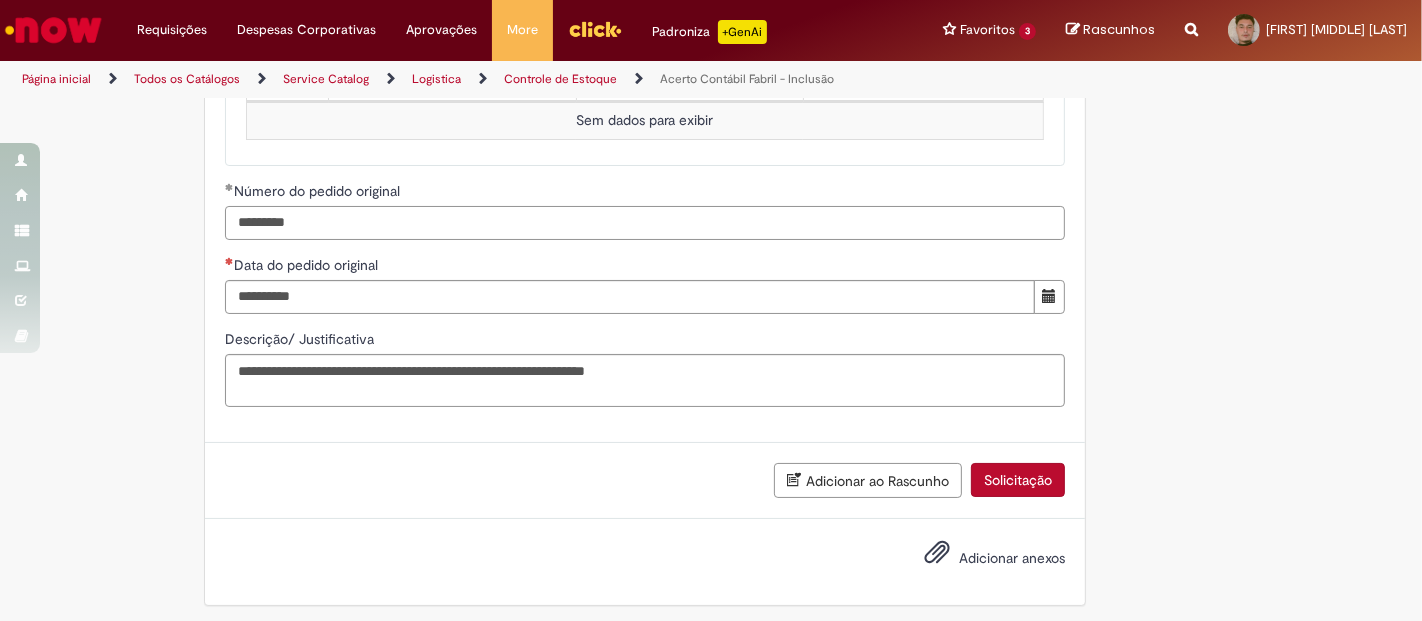 type on "*********" 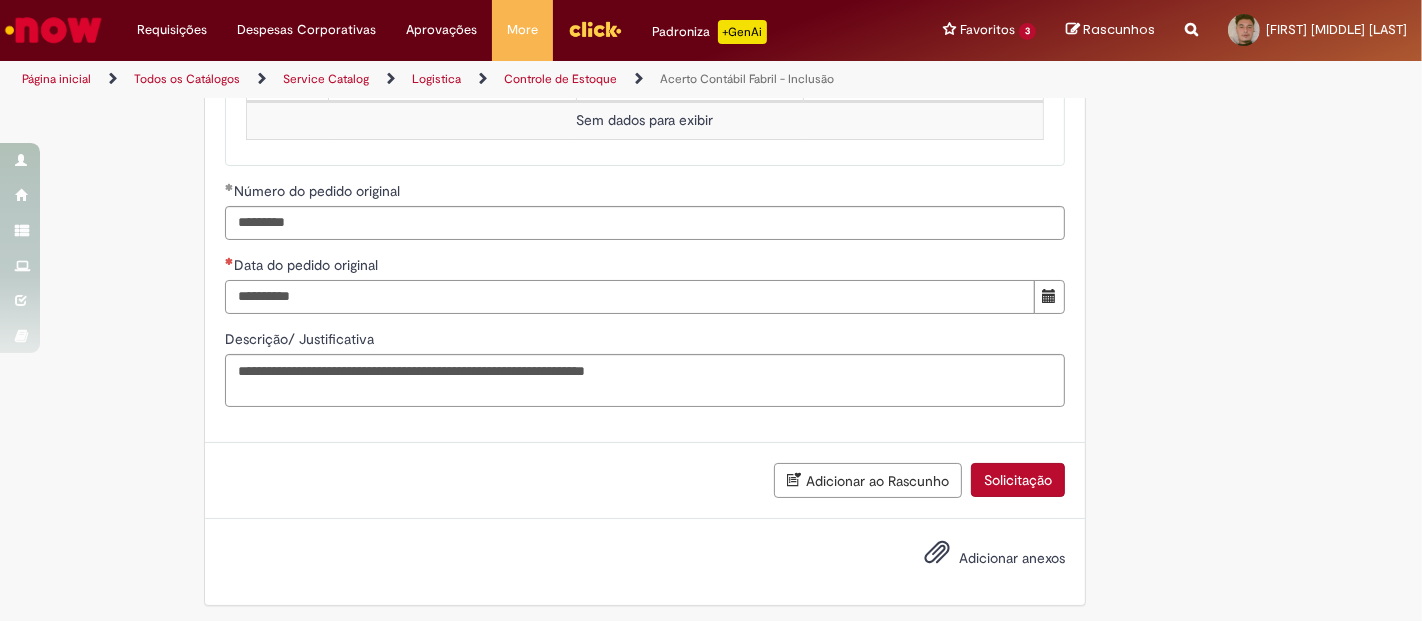 click on "Data do pedido original" at bounding box center [630, 297] 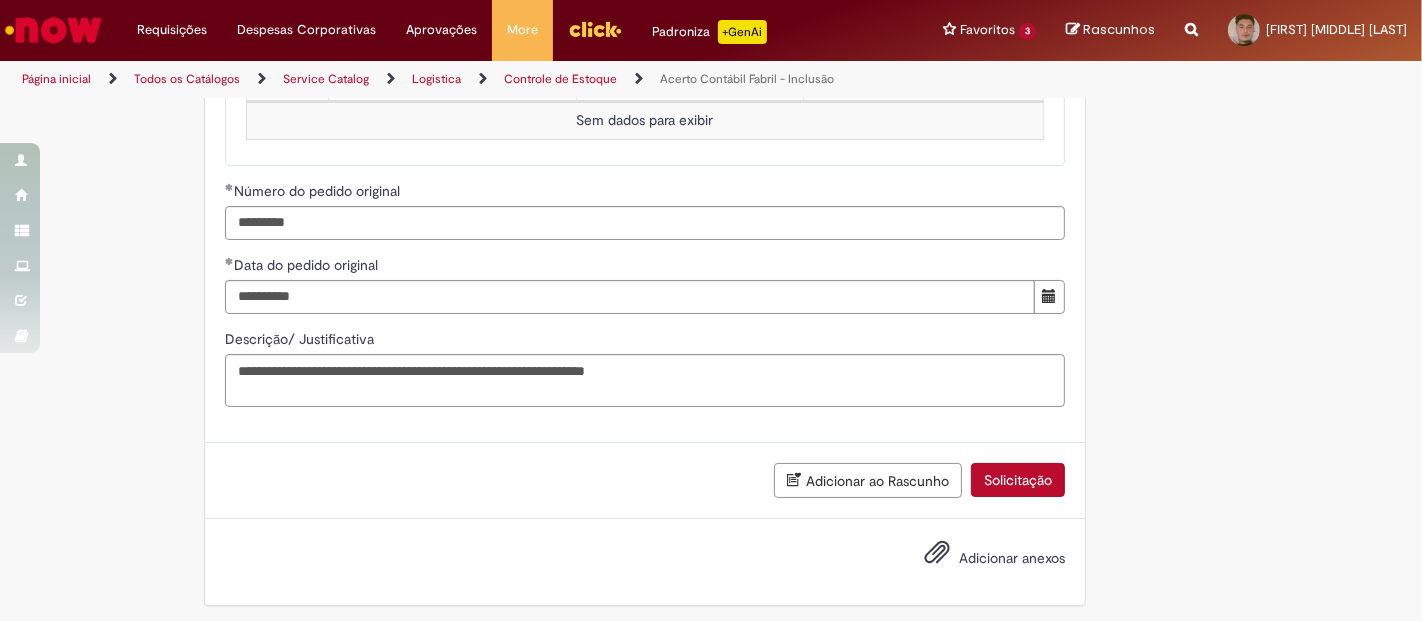drag, startPoint x: 434, startPoint y: 499, endPoint x: 468, endPoint y: 498, distance: 34.0147 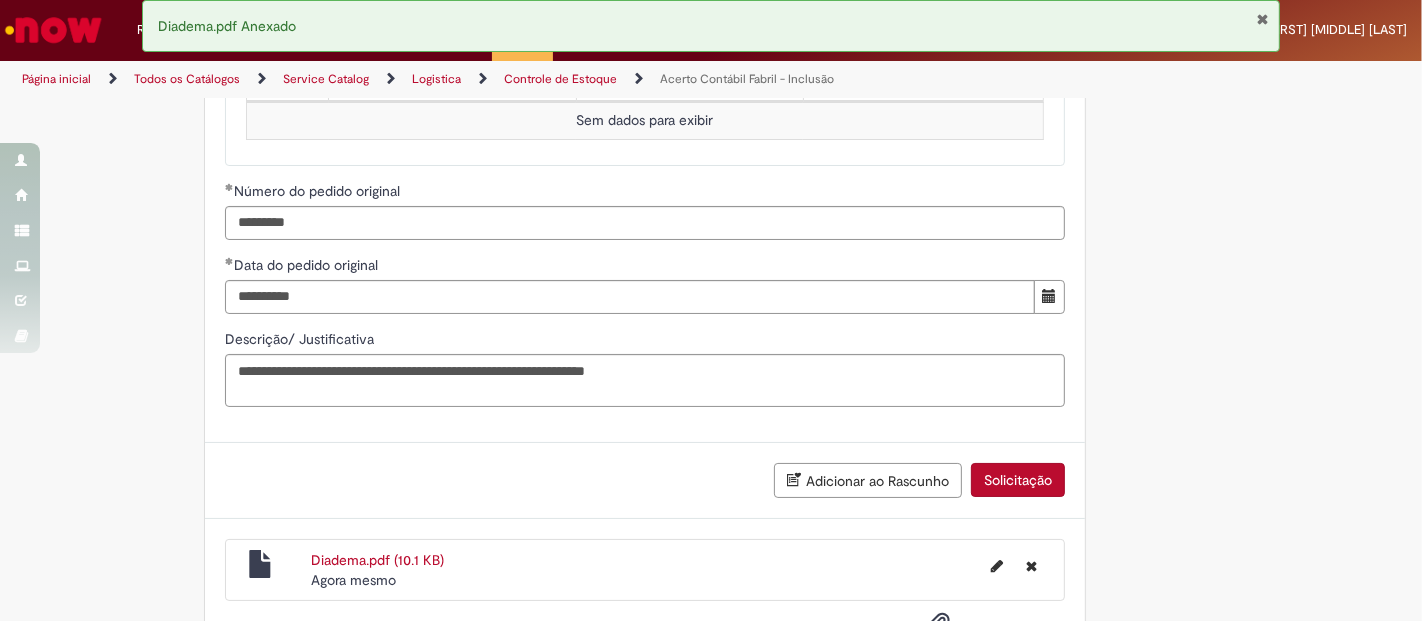 click on "Solicitação" at bounding box center [1018, 480] 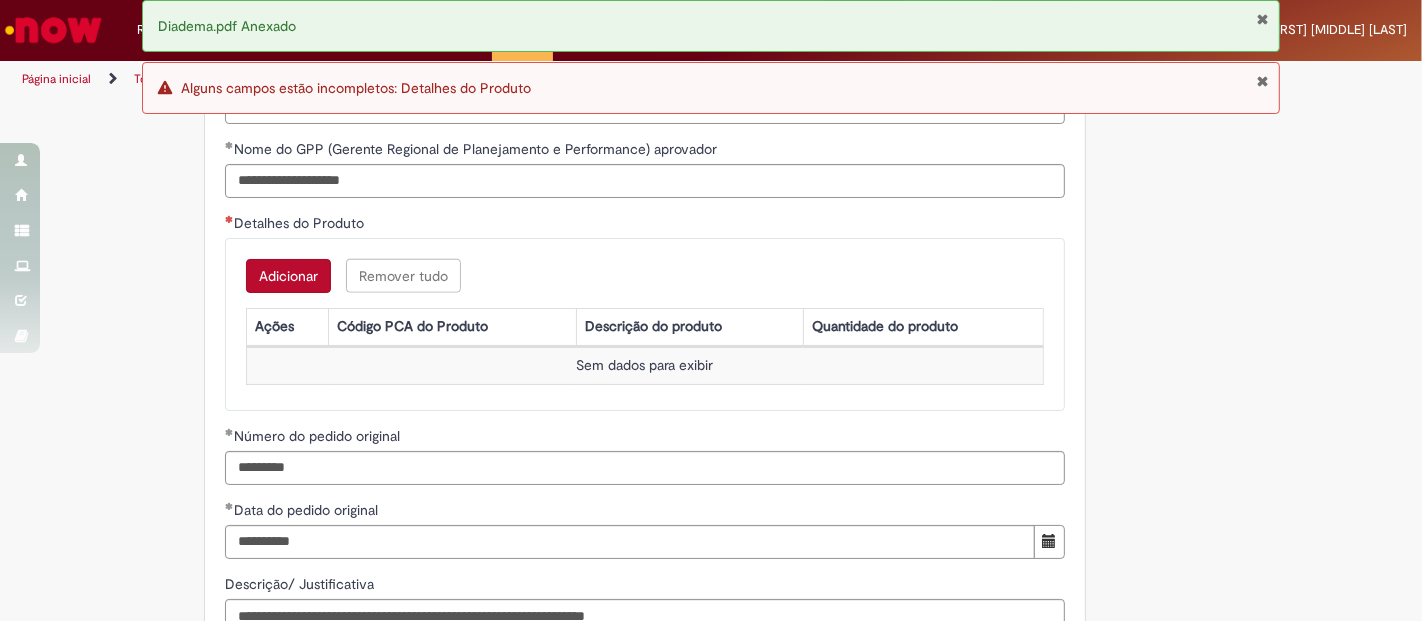 scroll, scrollTop: 1765, scrollLeft: 0, axis: vertical 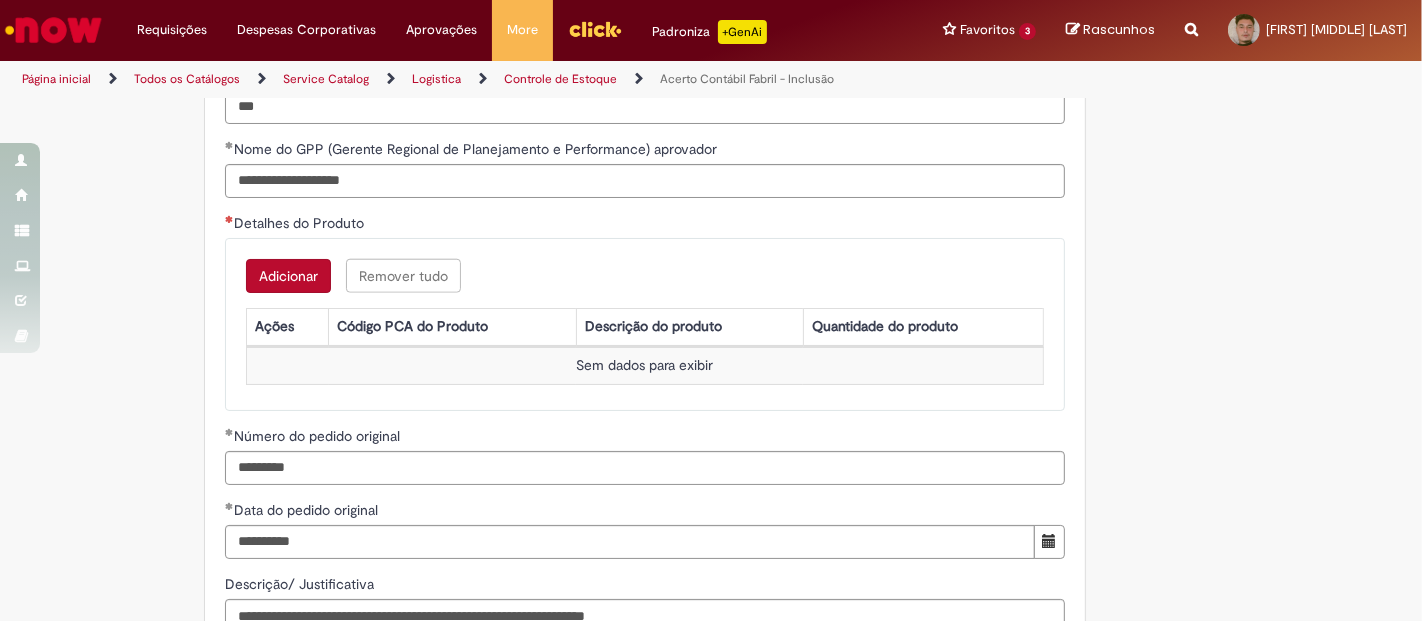 click on "Adicionar" at bounding box center [288, 276] 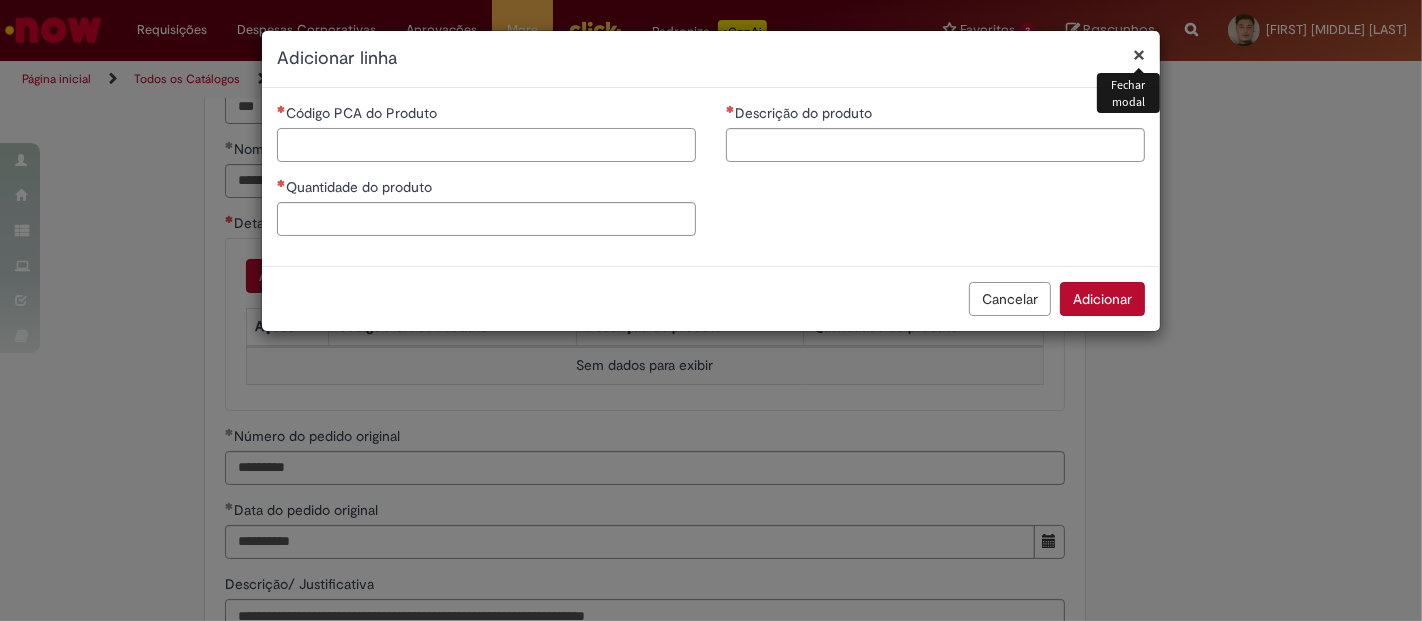 click on "Código PCA do Produto" at bounding box center (486, 145) 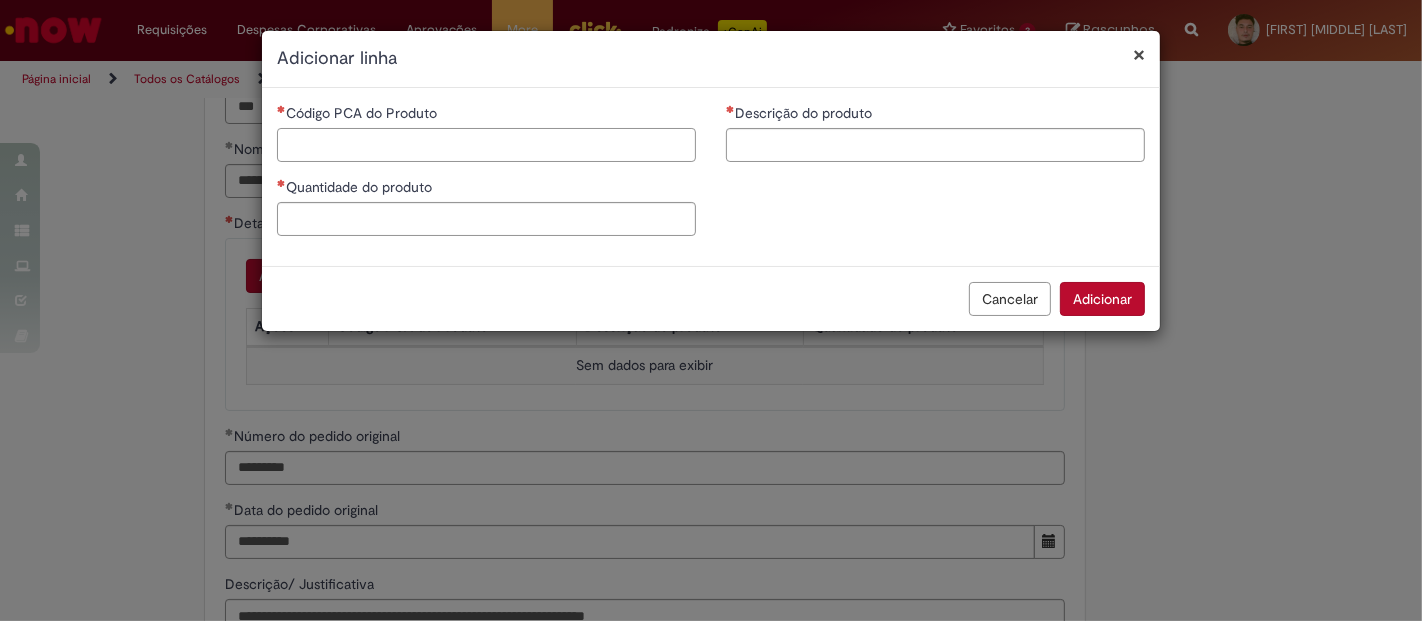 paste on "*****" 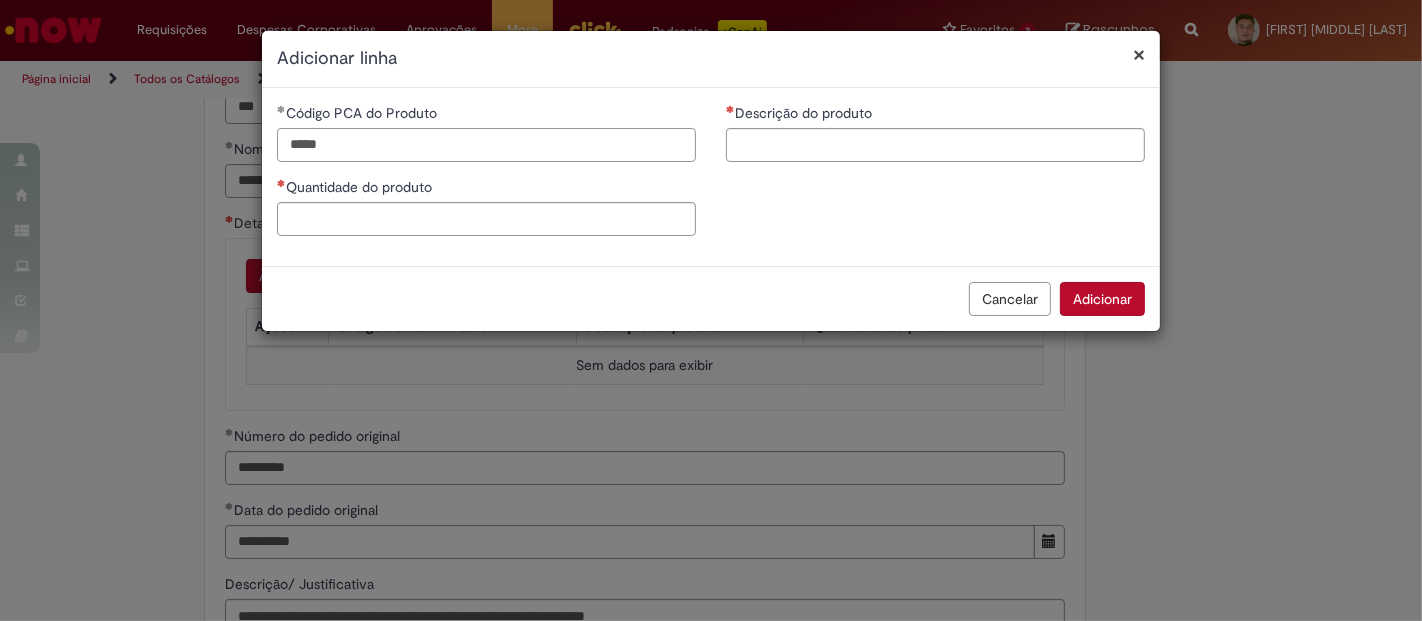type on "*****" 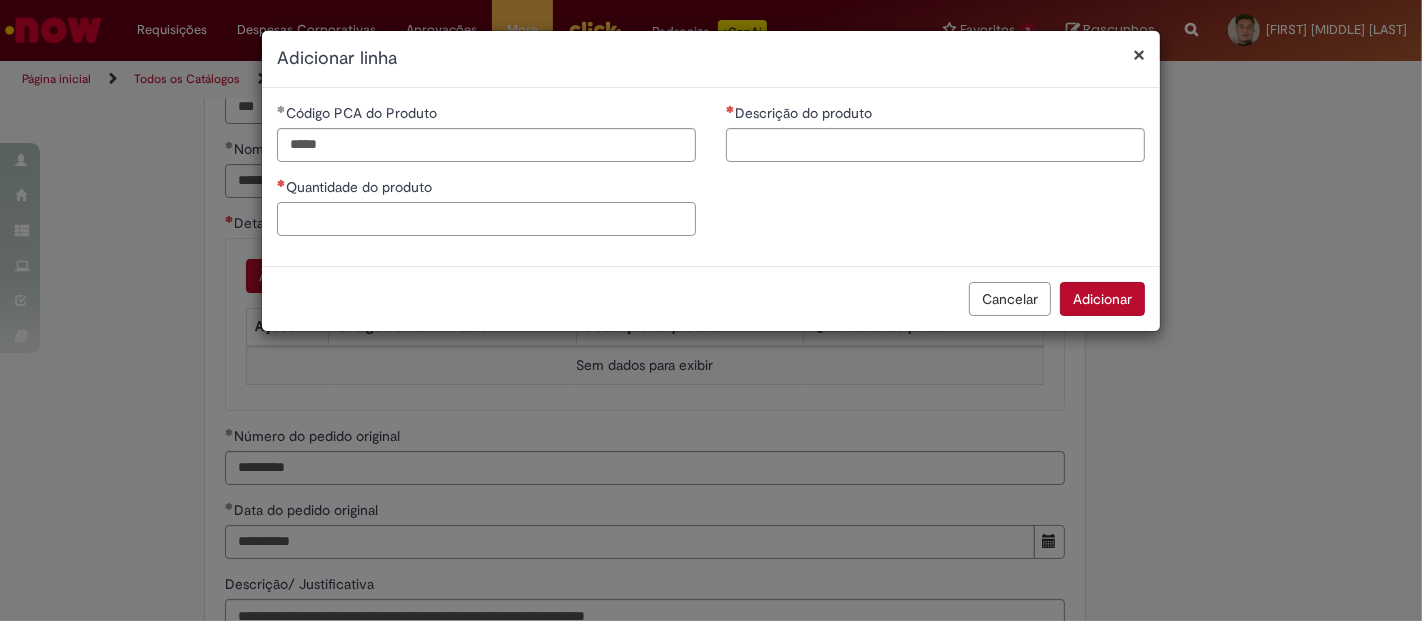 click on "Quantidade do produto" at bounding box center (486, 219) 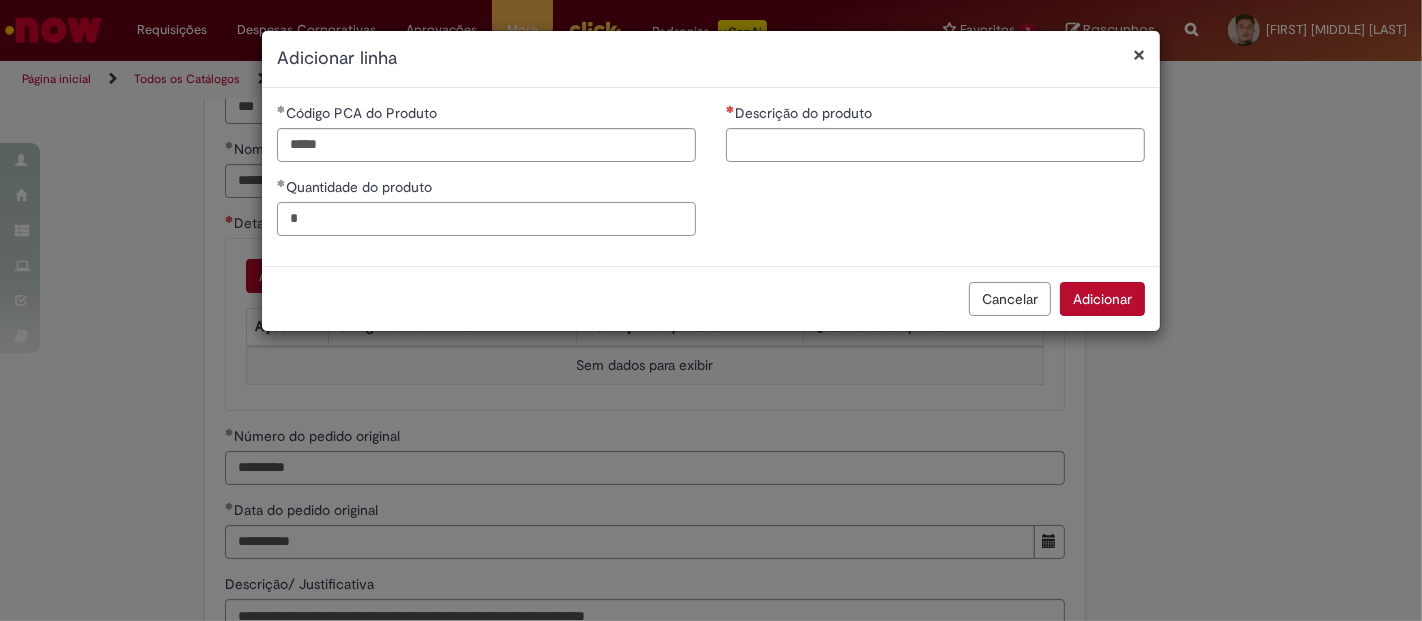 type on "*" 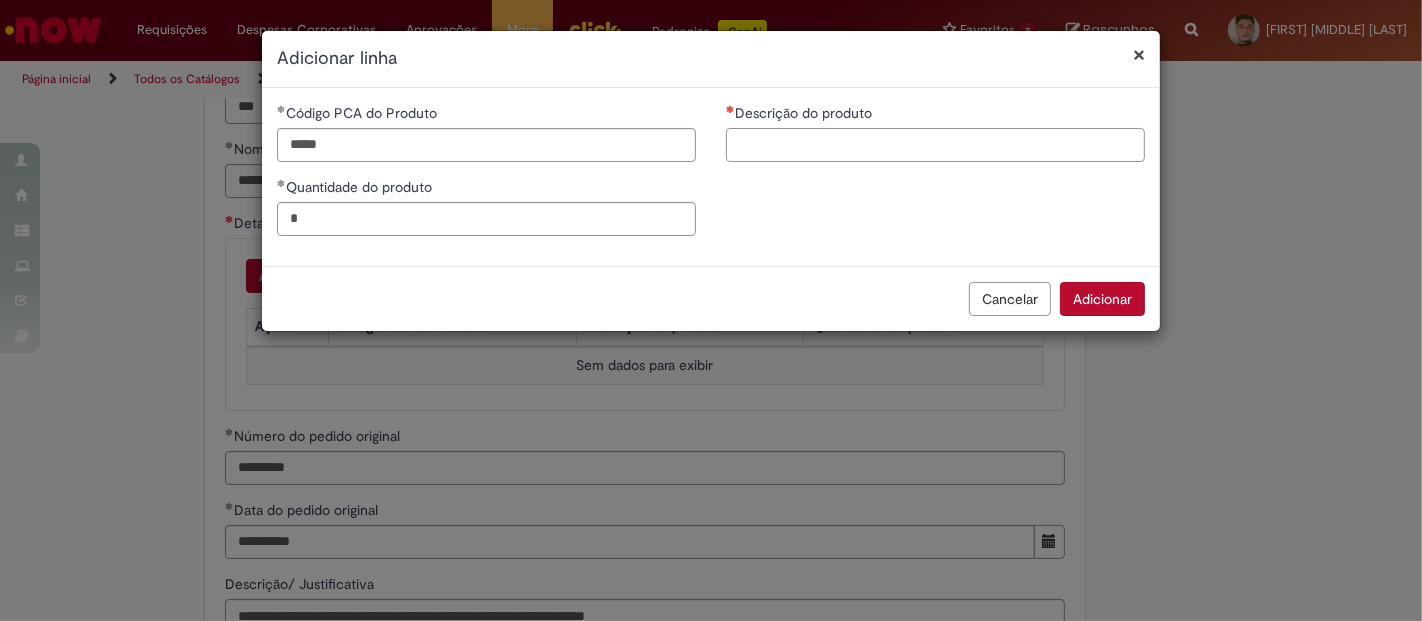 click on "Descrição do produto" at bounding box center (935, 145) 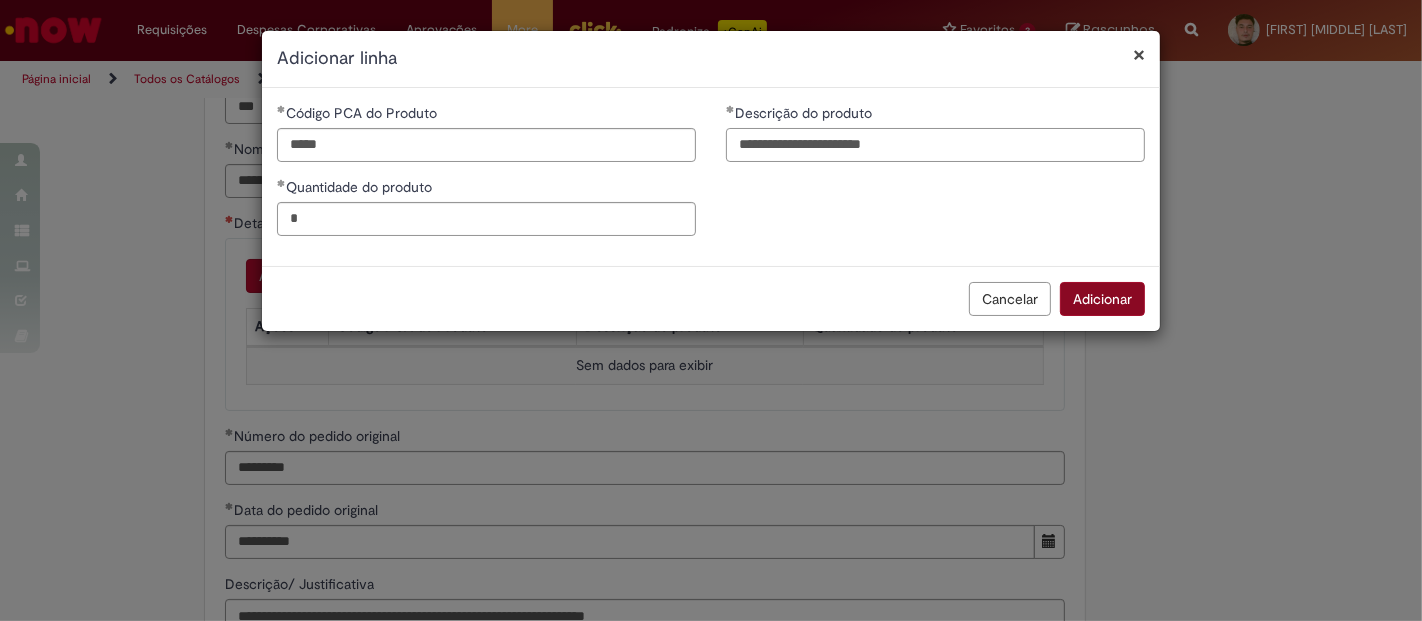 type on "**********" 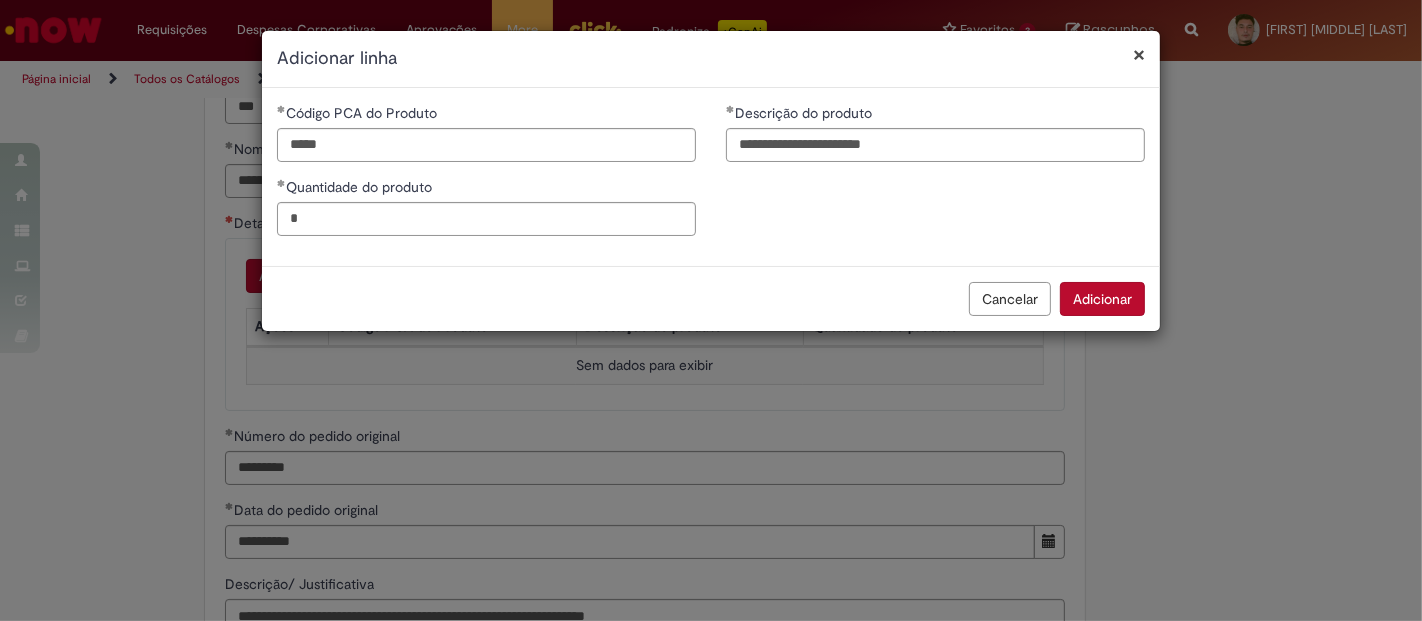 click on "Adicionar" at bounding box center (1102, 299) 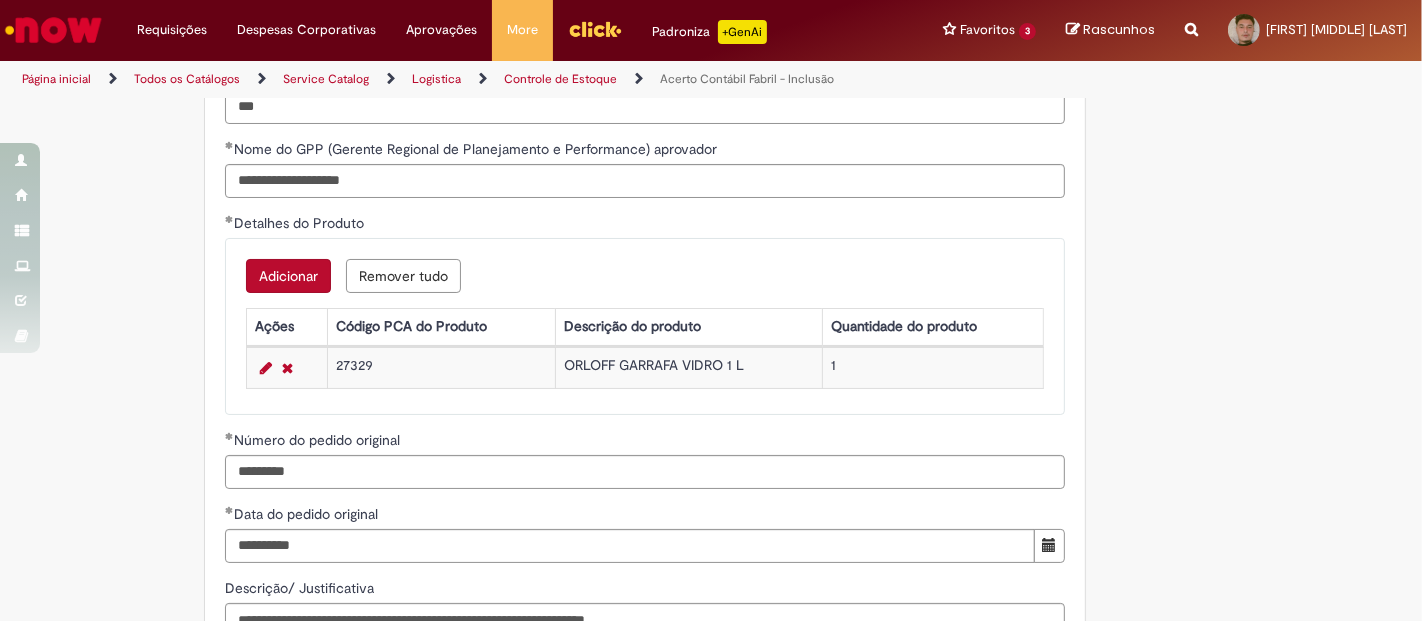 scroll, scrollTop: 2086, scrollLeft: 0, axis: vertical 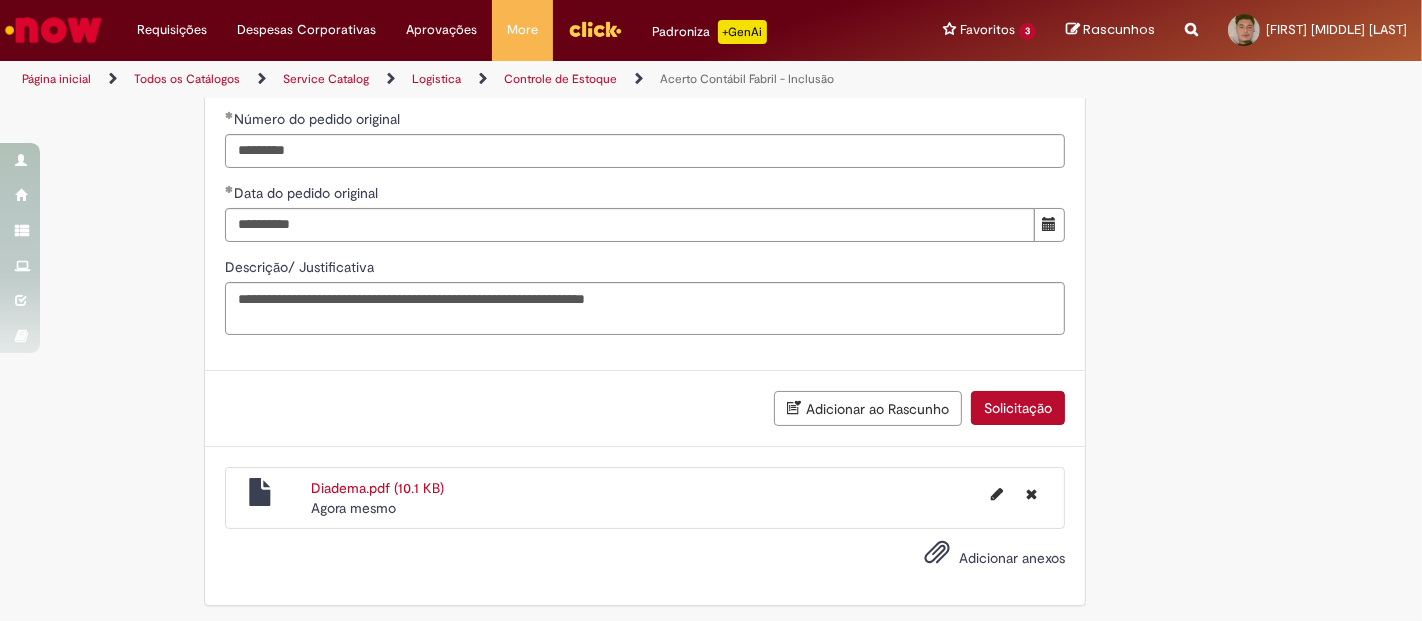 click on "Solicitação" at bounding box center [1018, 408] 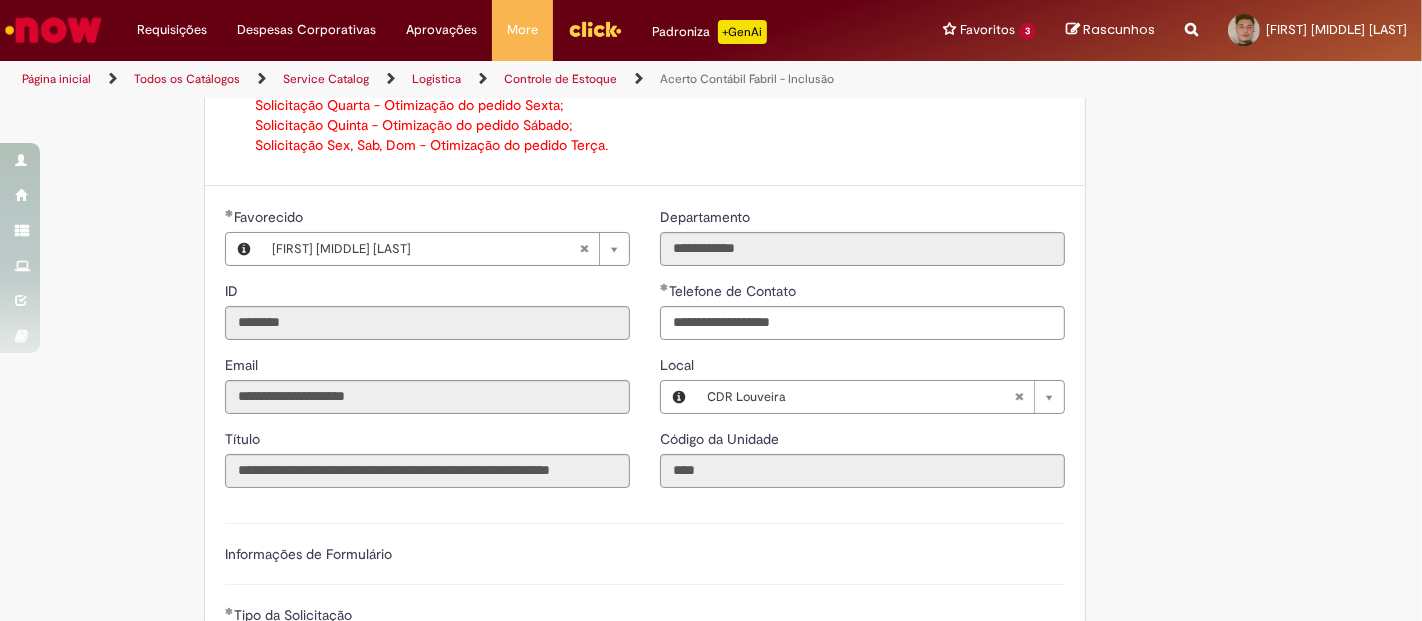 scroll, scrollTop: 913, scrollLeft: 0, axis: vertical 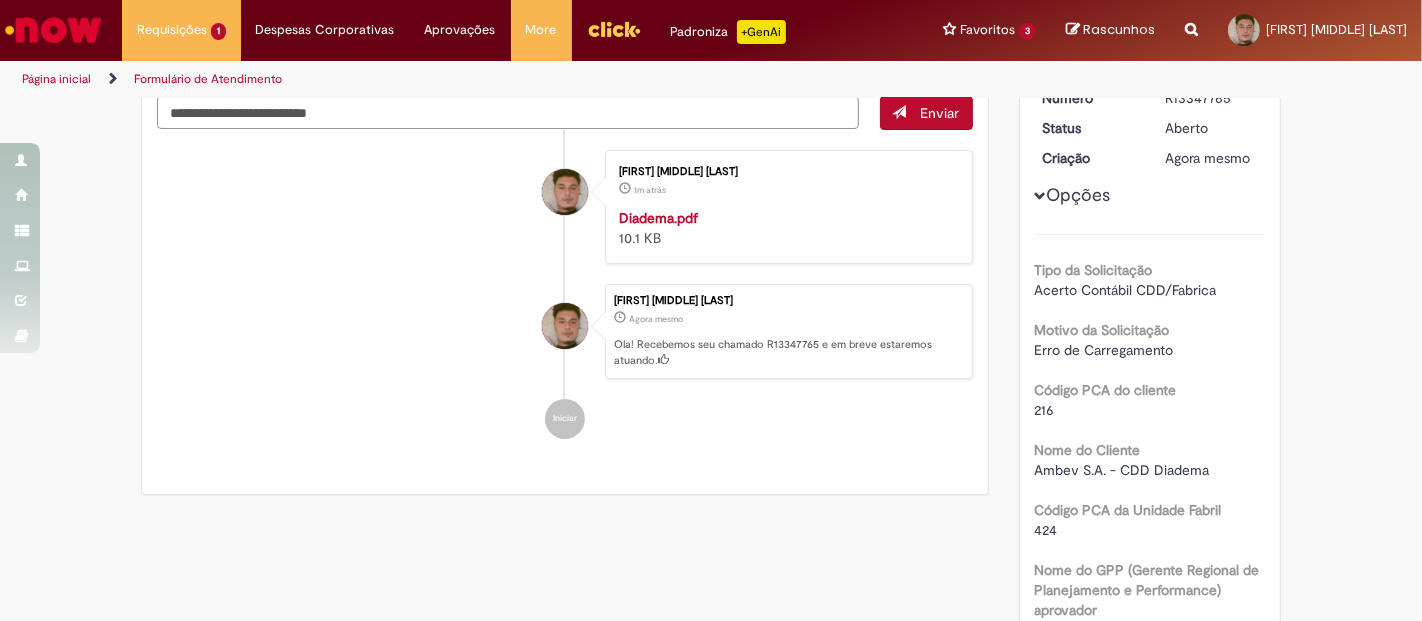 click on "Número
R13347765
Status
Aberto
Criação
Agora mesmo Agora mesmo
Opções
Tipo da Solicitação
Acerto Contábil CDD/Fabrica
Motivo da Solicitação
Erro de Carregamento
Código PCA do cliente
216
Nome do Cliente
Ambev S.A. - CDD Diadema
Código PCA da Unidade Fabril
424
Nome do GPP (Gerente Regional de Planejamento e Performance) aprovador
[FIRST] [MIDDLE] [LAST]
Detalhes do Produto
Click to view Detalhes do Produto   Click to view Detalhes do Produto
Número do pedido original
R13329499
Data do pedido original
28/07/2025" at bounding box center [1150, 501] 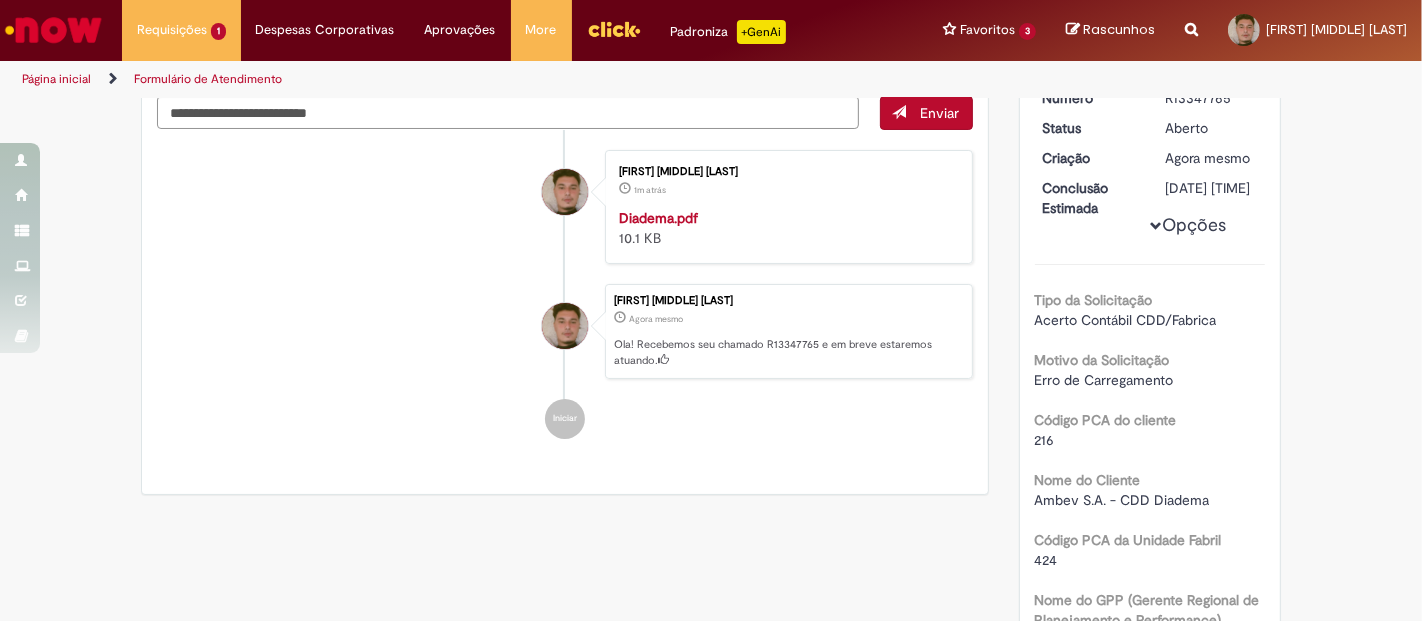 scroll, scrollTop: 0, scrollLeft: 0, axis: both 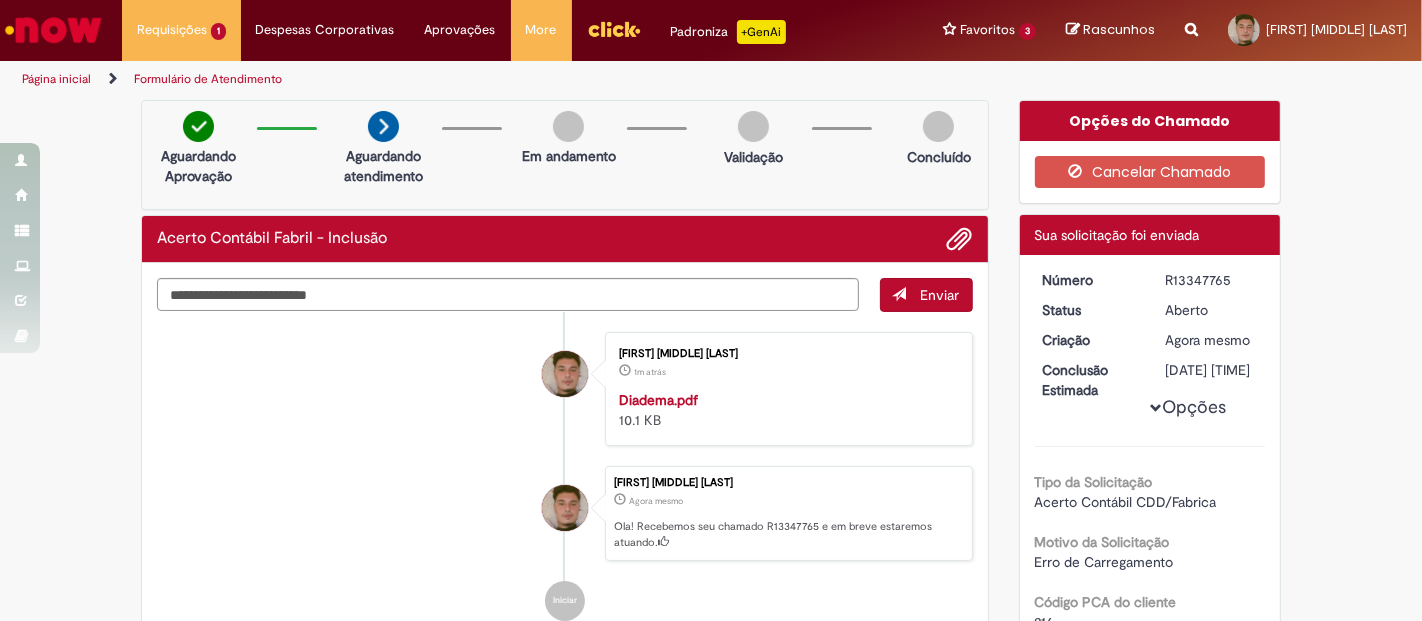click on "R13347765" at bounding box center [1211, 280] 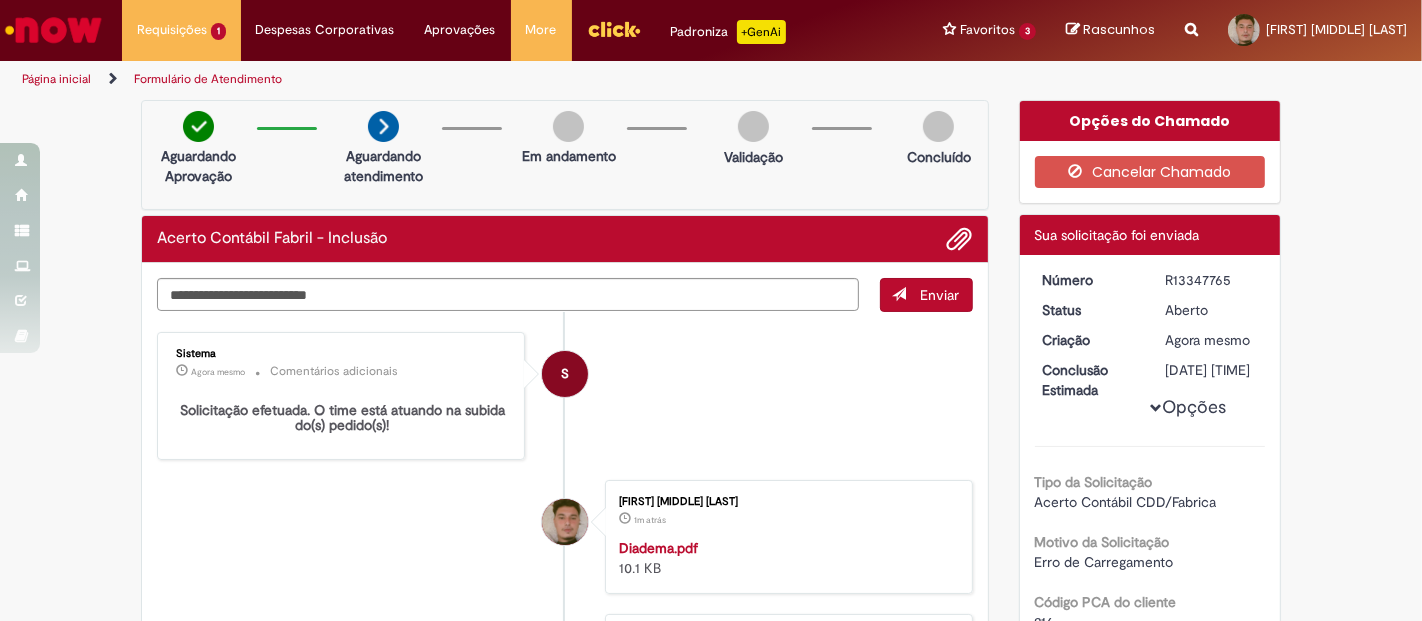 copy on "R13347765" 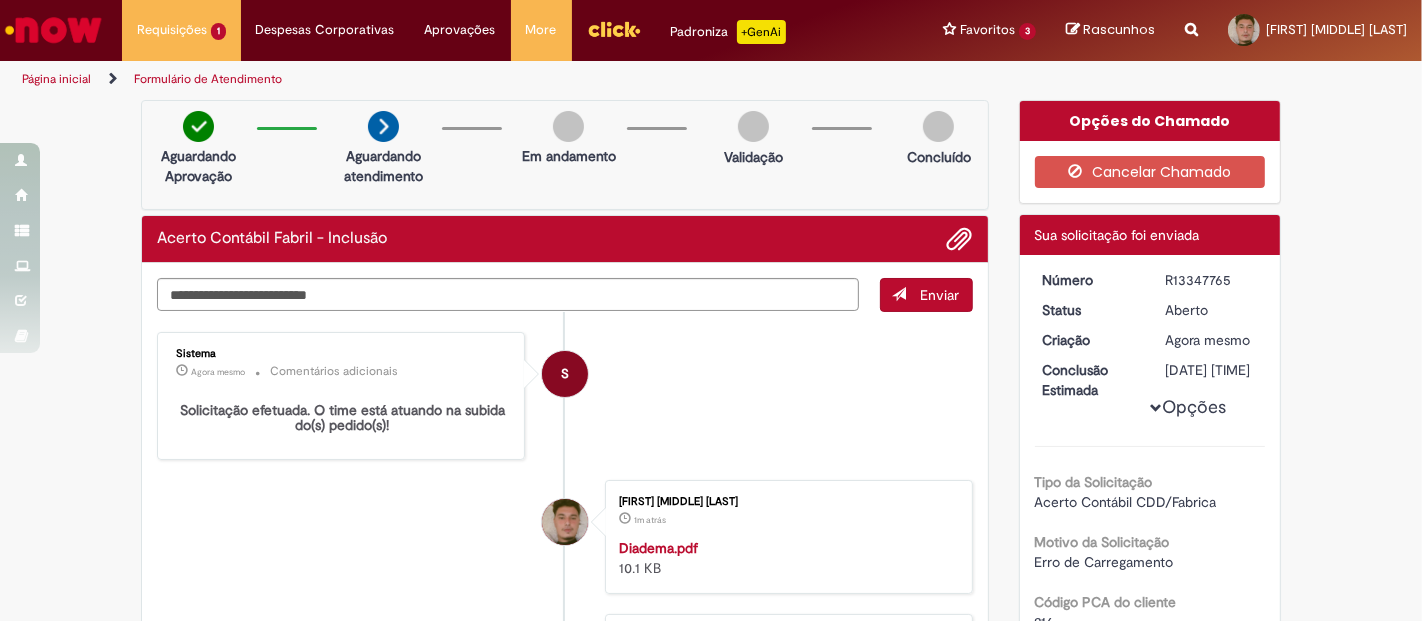 click on "R13347765" at bounding box center [1211, 280] 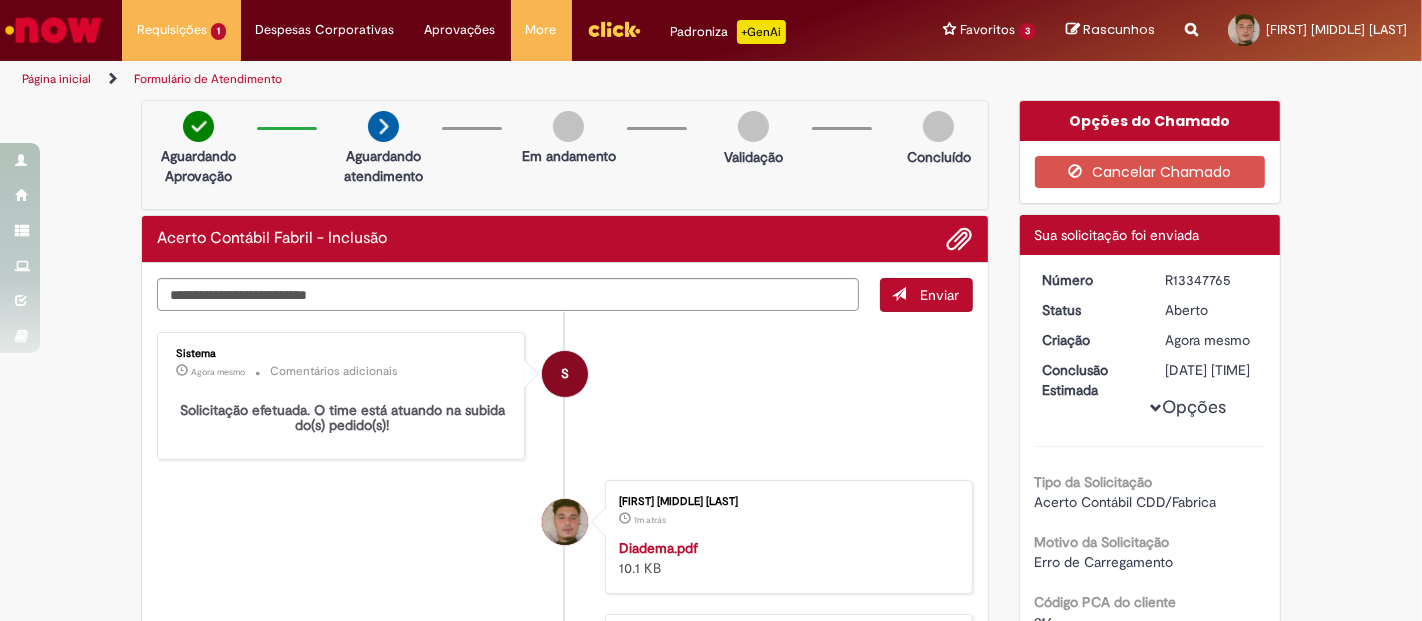 copy on "R13347765" 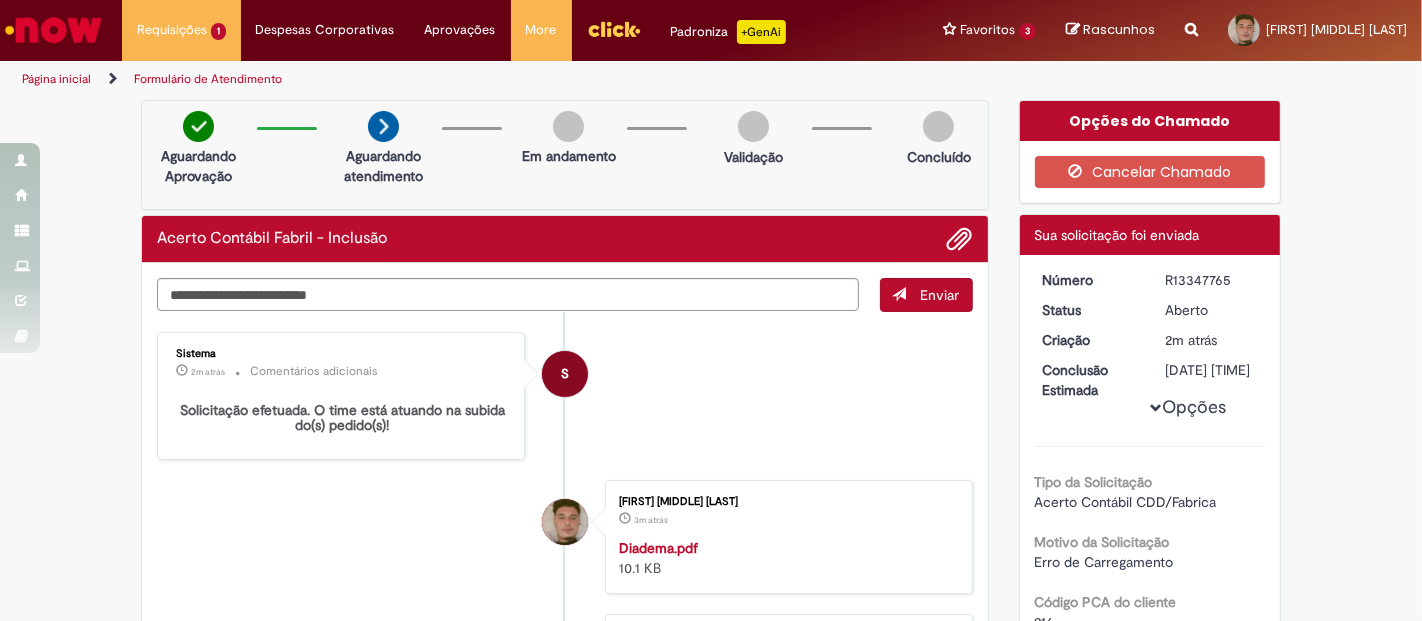 copy on "R13347765" 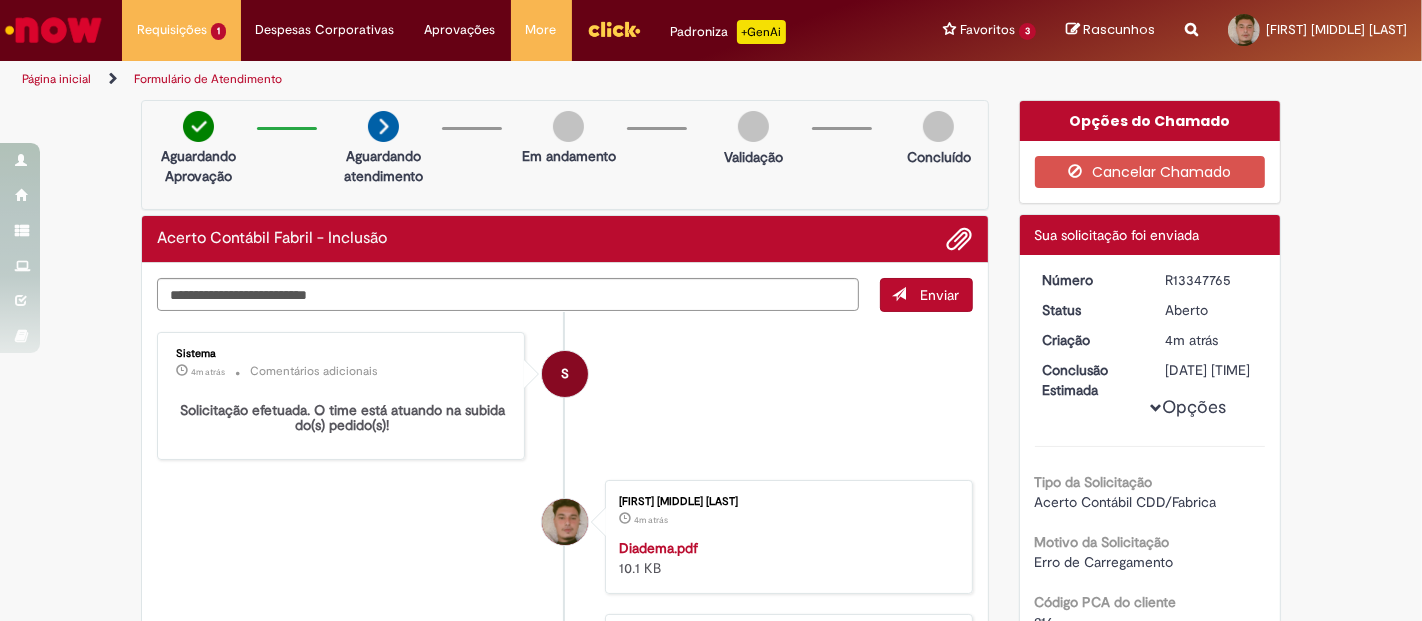 click on "Página inicial" at bounding box center (56, 79) 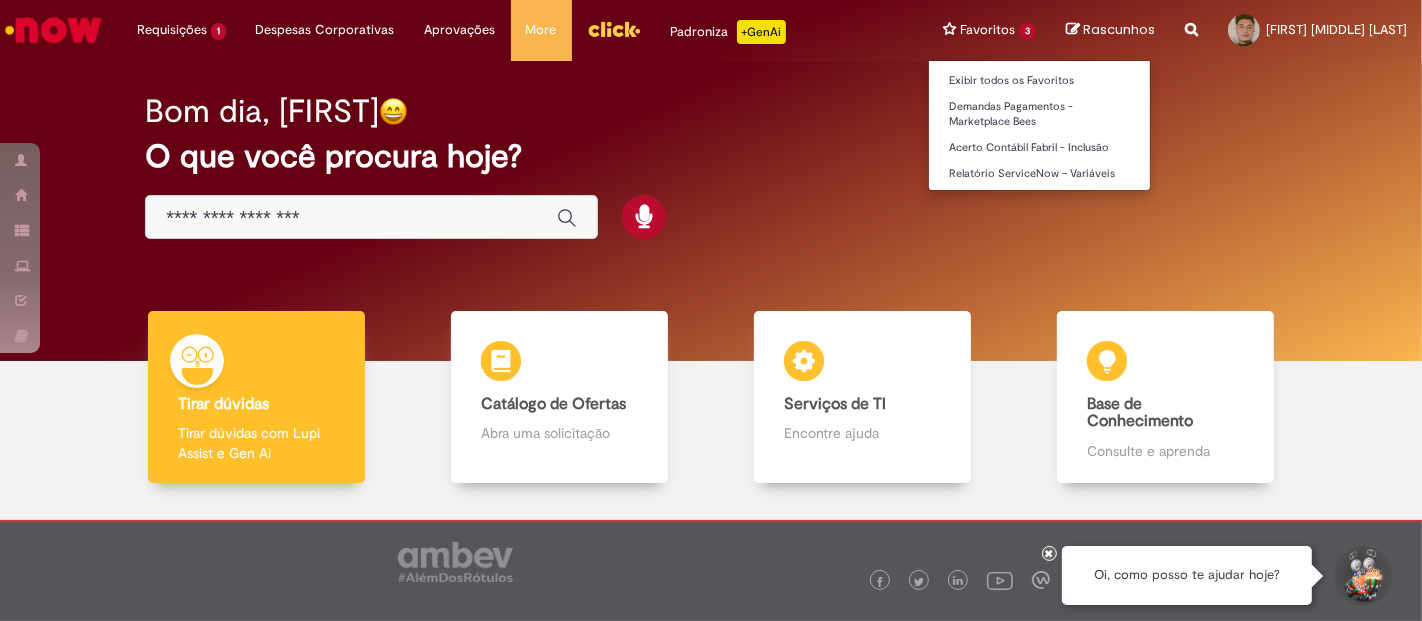 click on "Favoritos   3
Exibir todos os Favoritos
Demandas Pagamentos - Marketplace Bees
Acerto Contábil Fabril - Inclusão
Relatório ServiceNow – Variáveis" at bounding box center [989, 30] 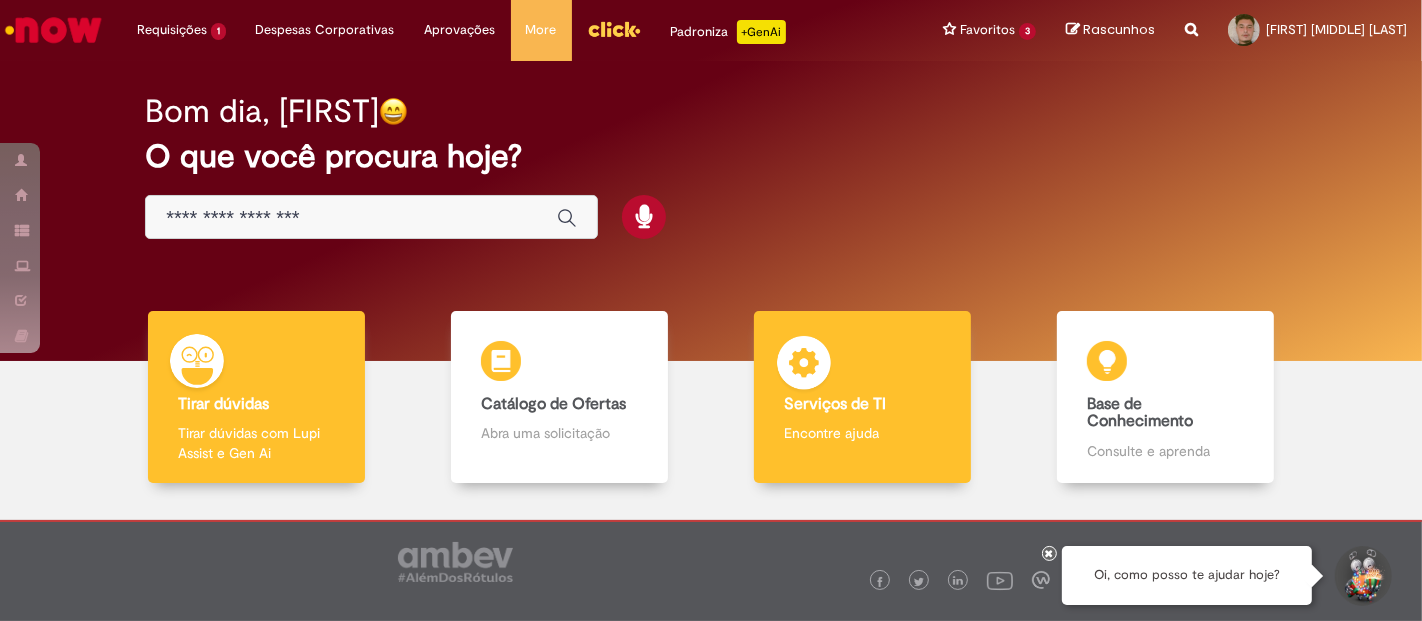 click on "Serviços de TI
Serviços de TI
Encontre ajuda" at bounding box center (862, 397) 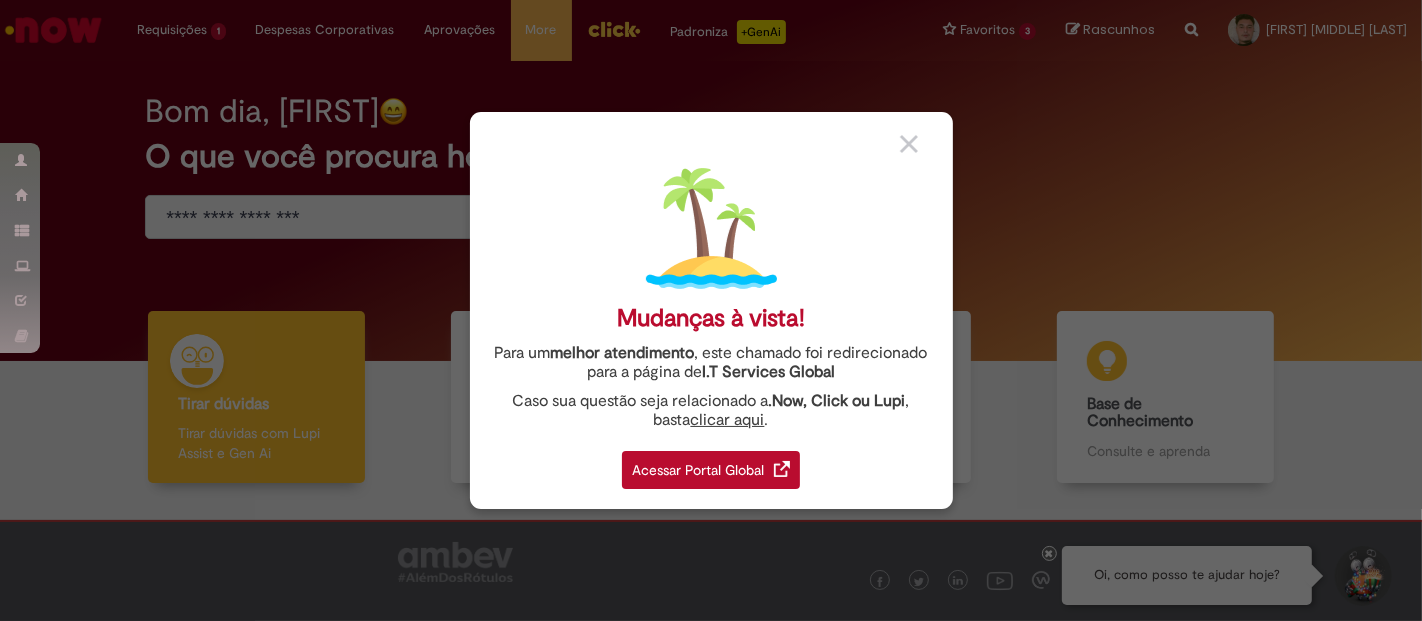 click at bounding box center [782, 469] 